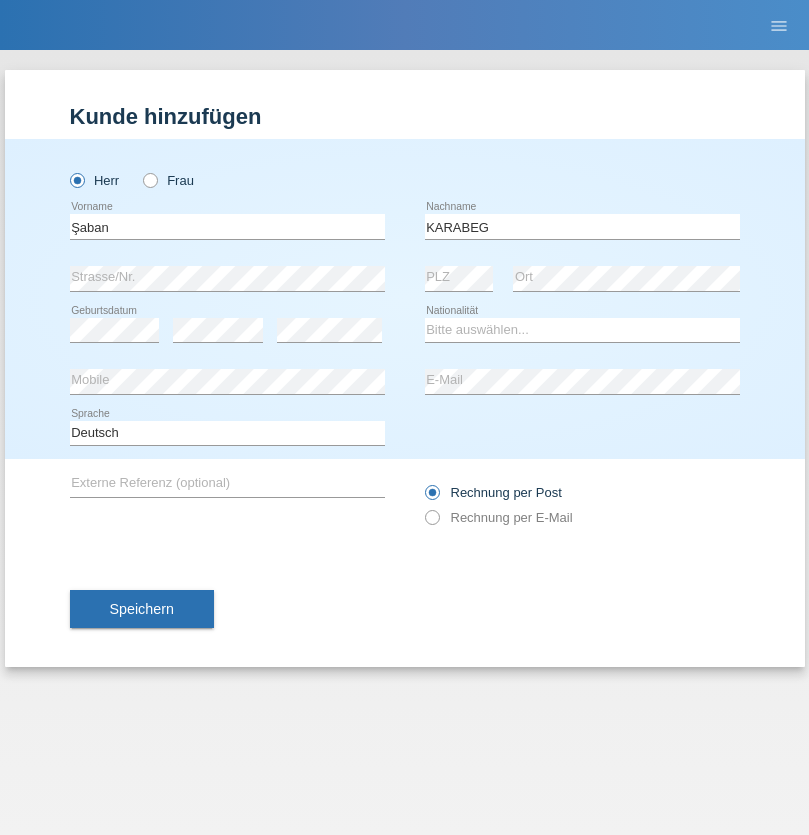 scroll, scrollTop: 0, scrollLeft: 0, axis: both 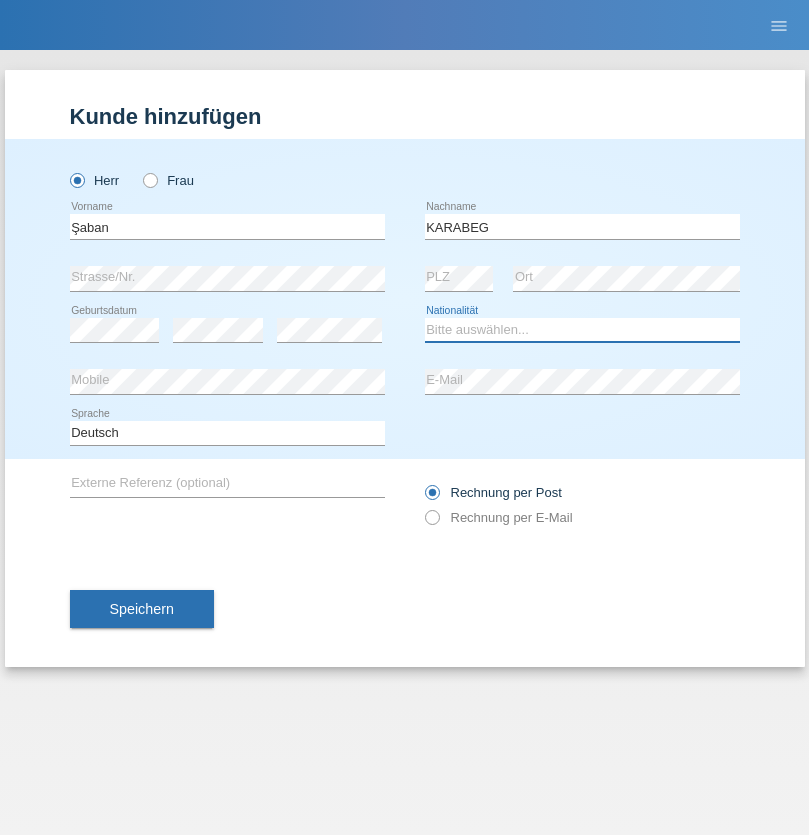 select on "TR" 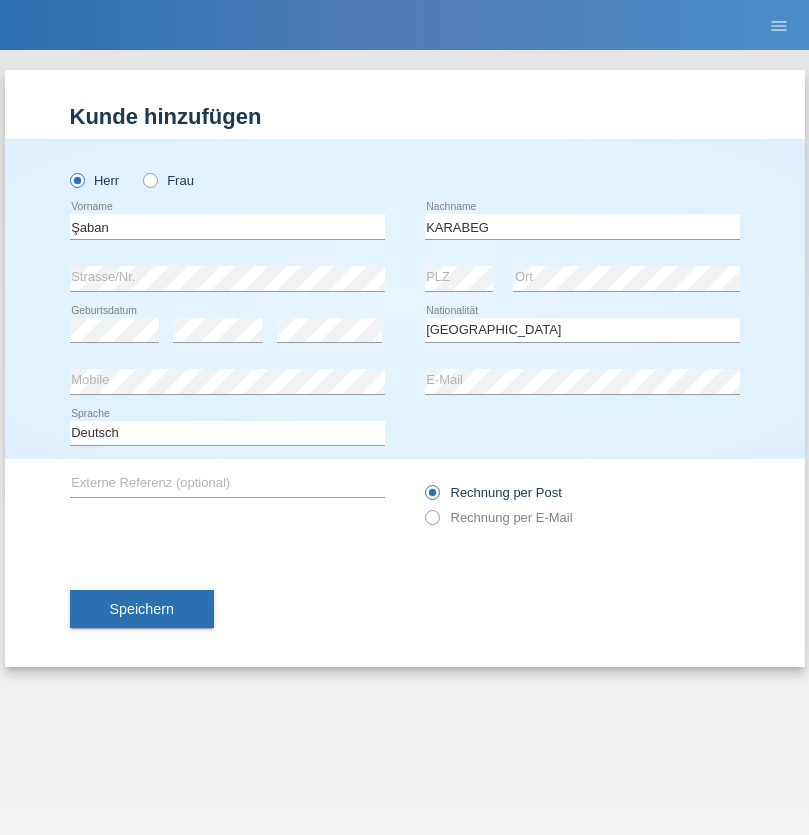 select on "C" 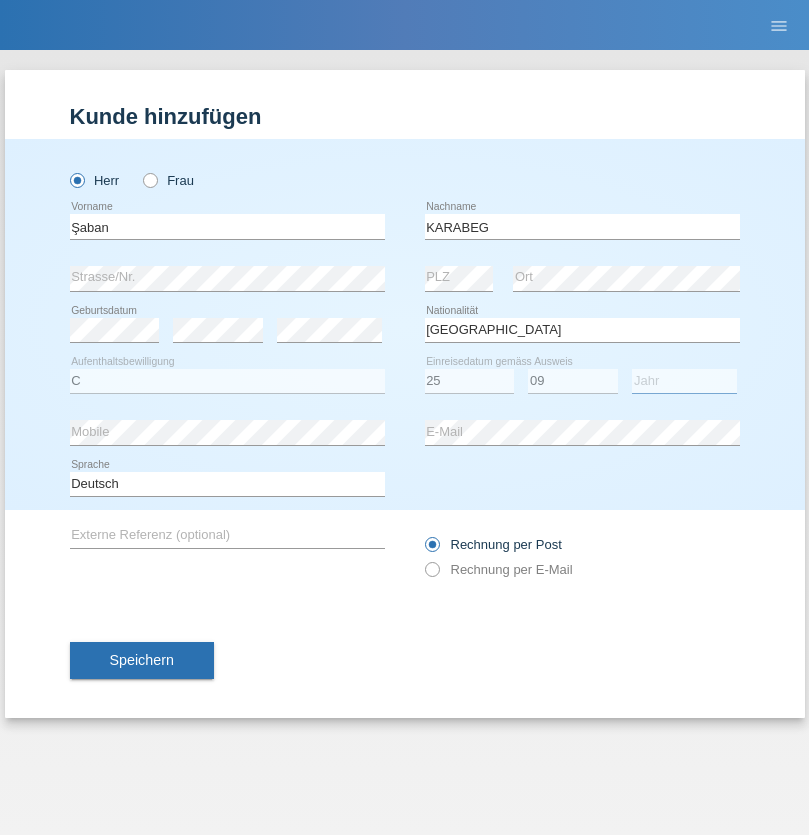 select on "2021" 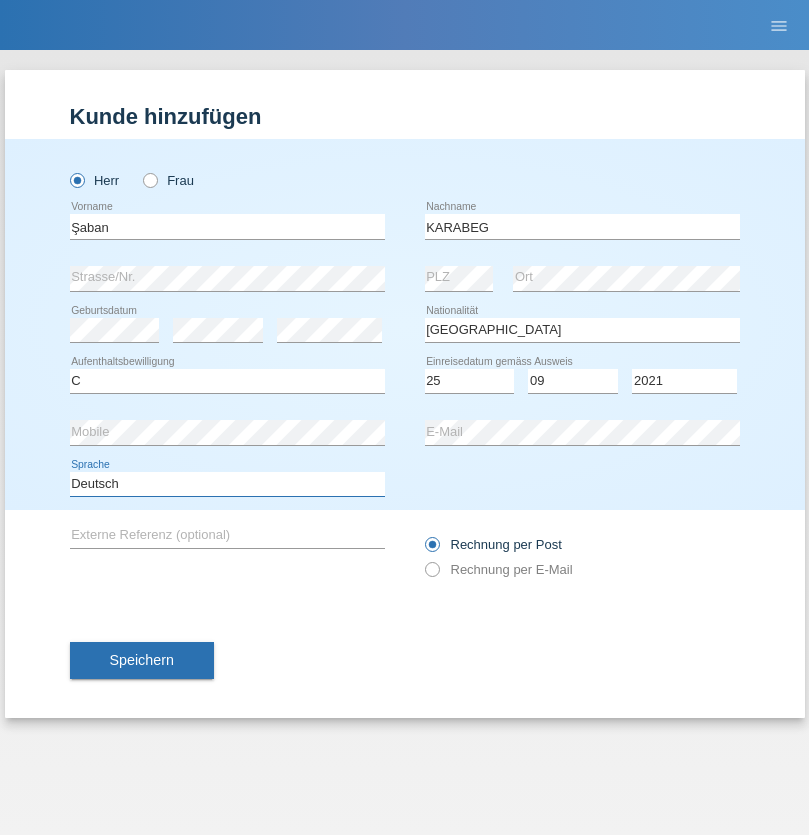 select on "en" 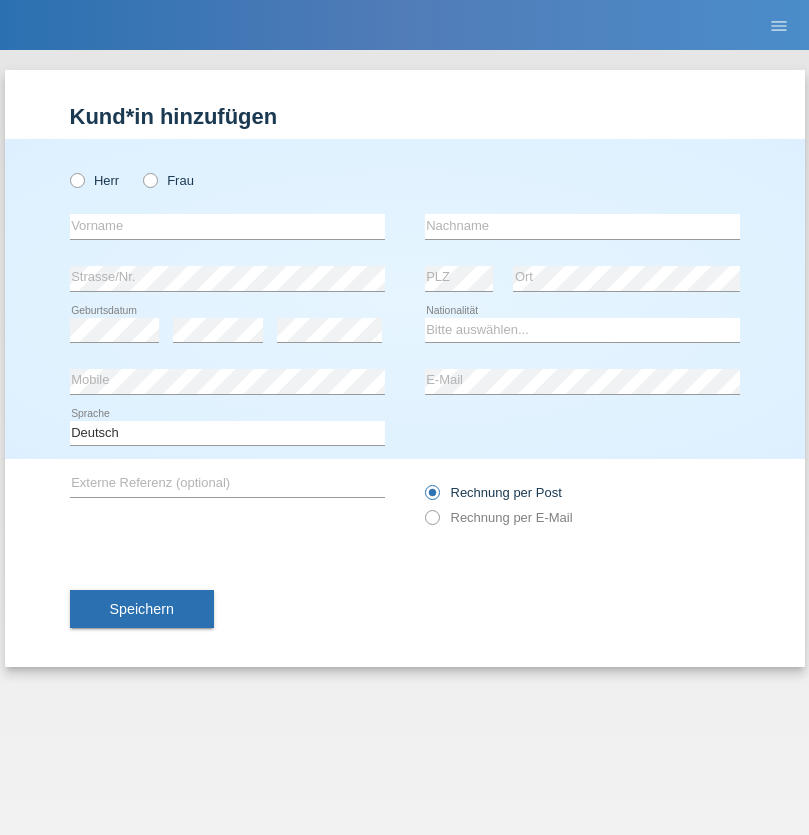 scroll, scrollTop: 0, scrollLeft: 0, axis: both 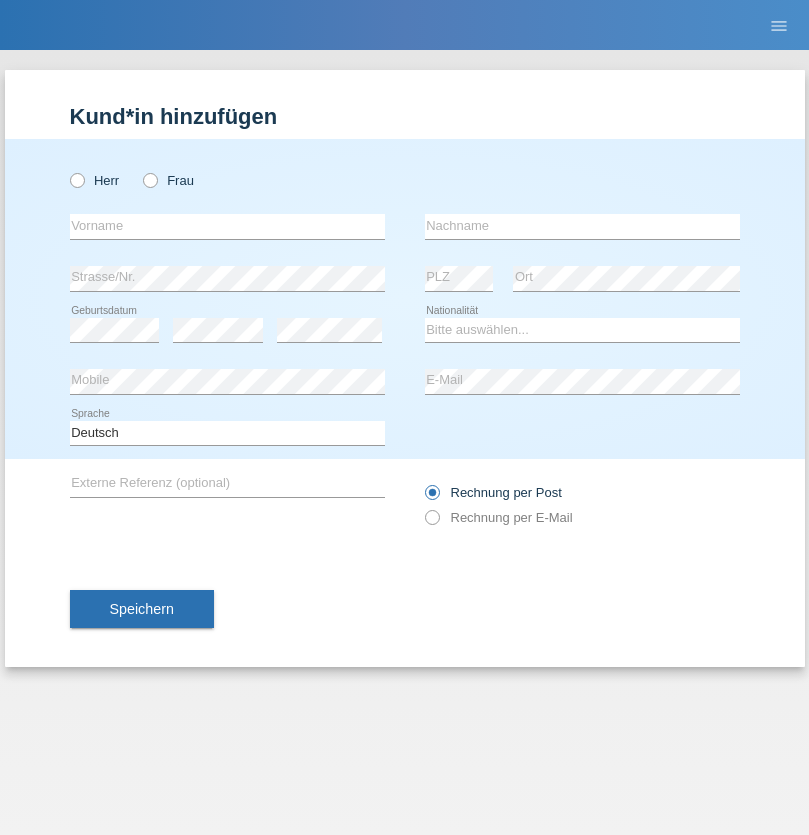 radio on "true" 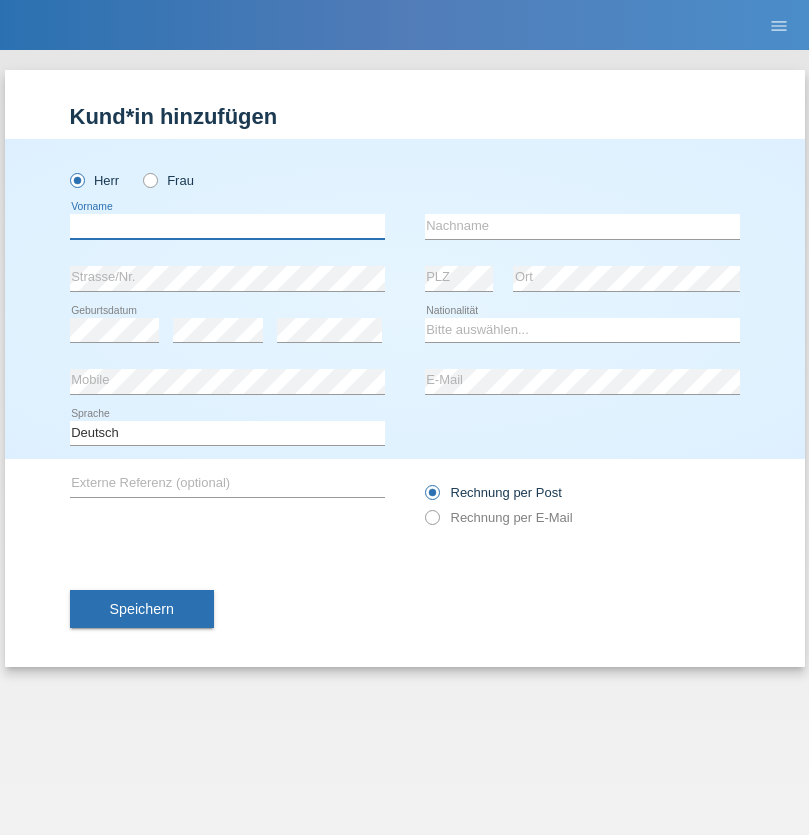 click at bounding box center [227, 226] 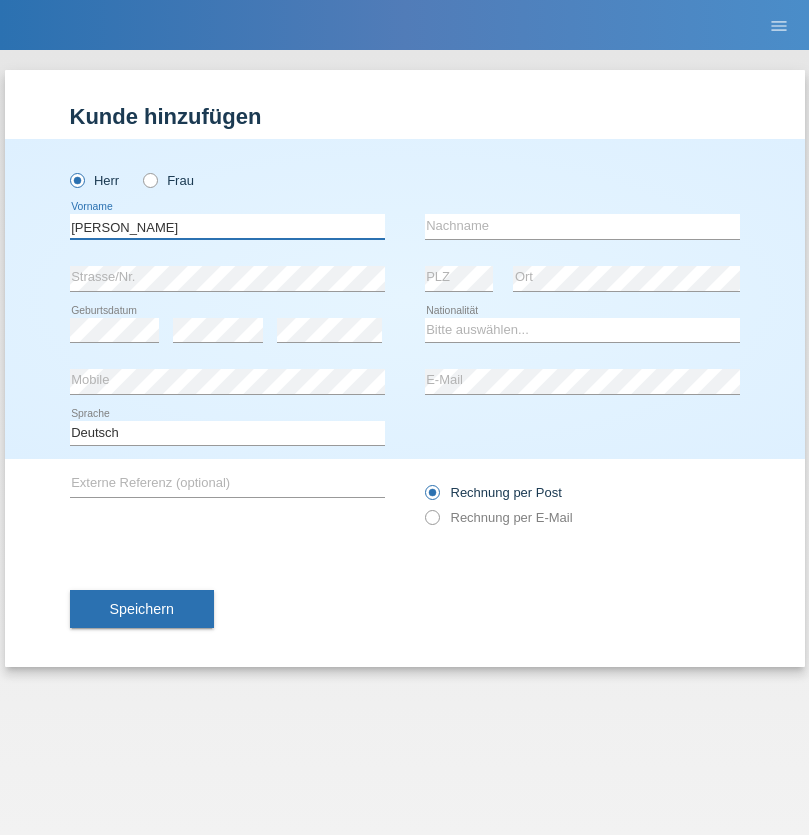 type on "Janior francisco" 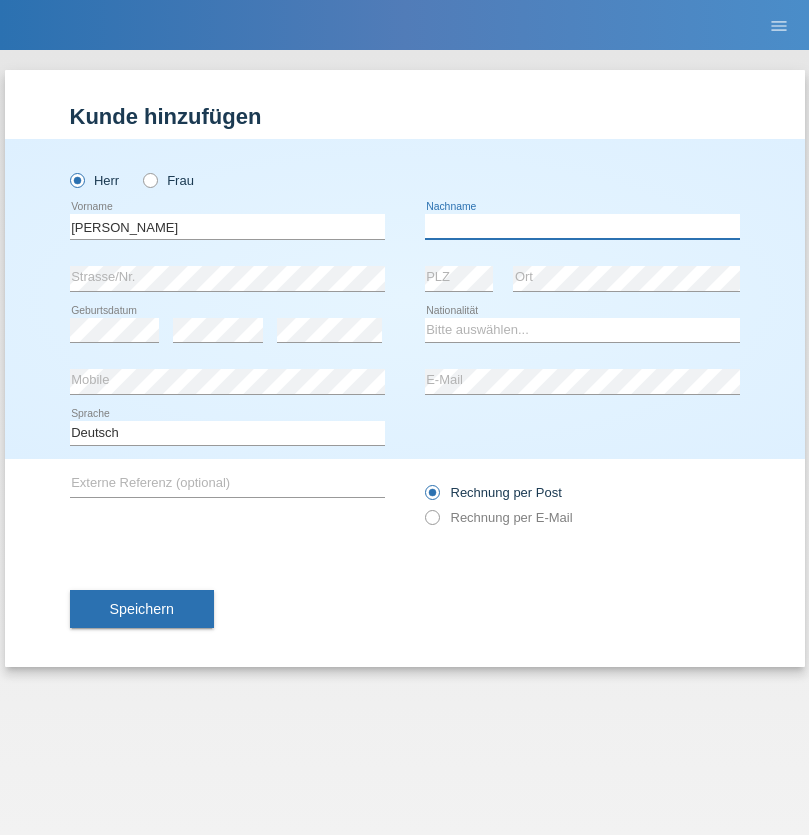 click at bounding box center (582, 226) 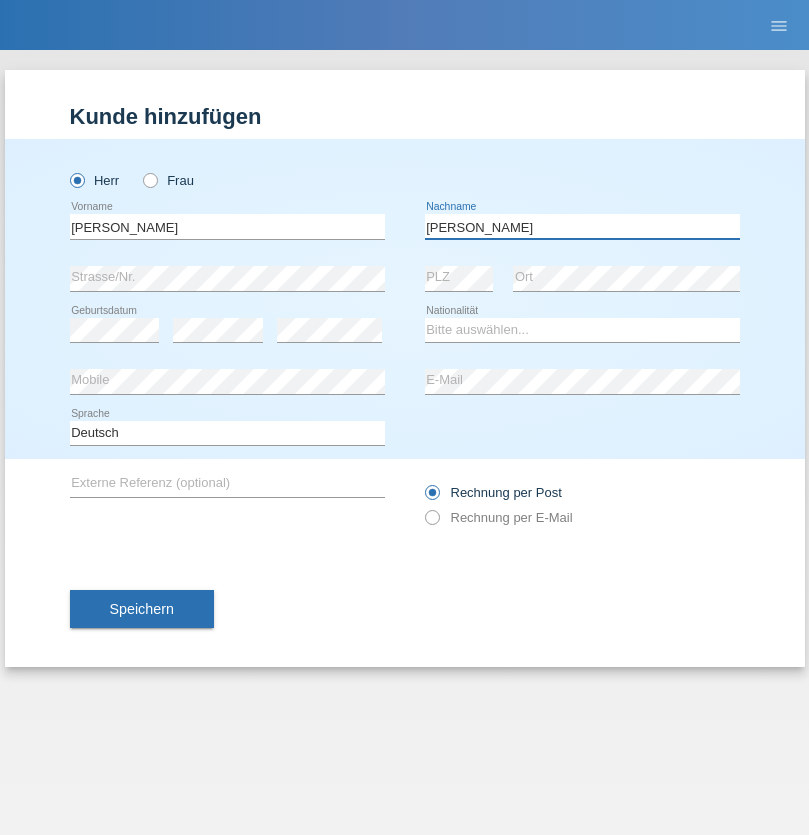 type on "Romero romero" 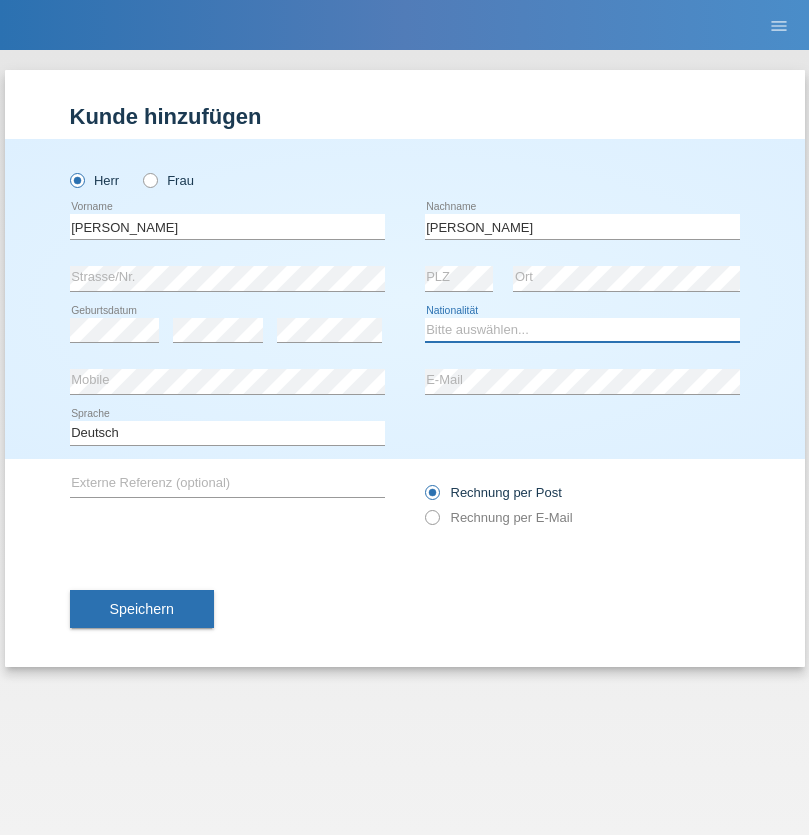select on "AO" 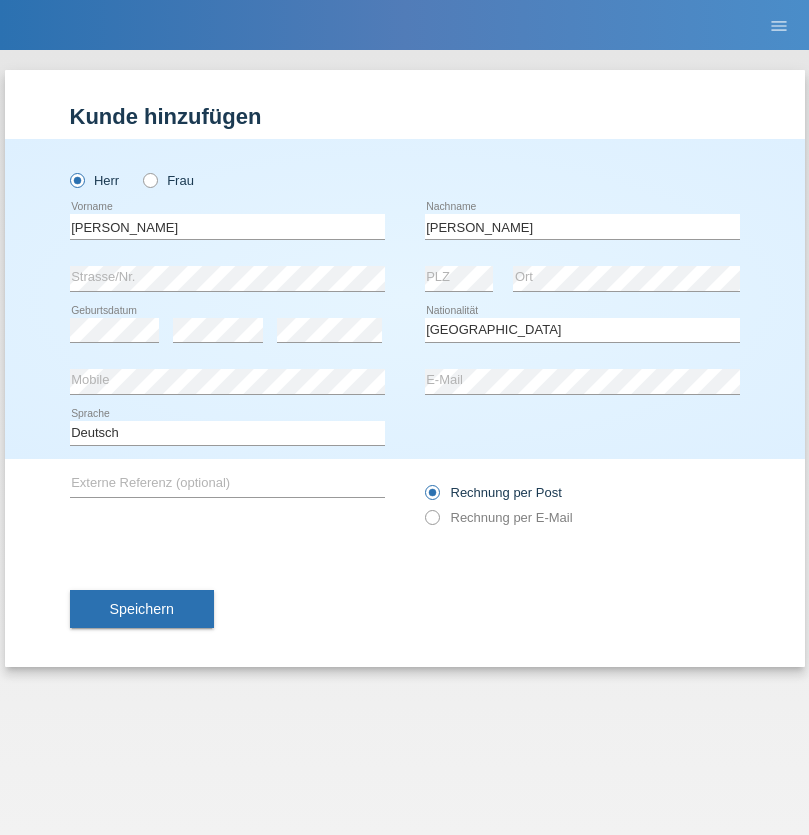 select on "C" 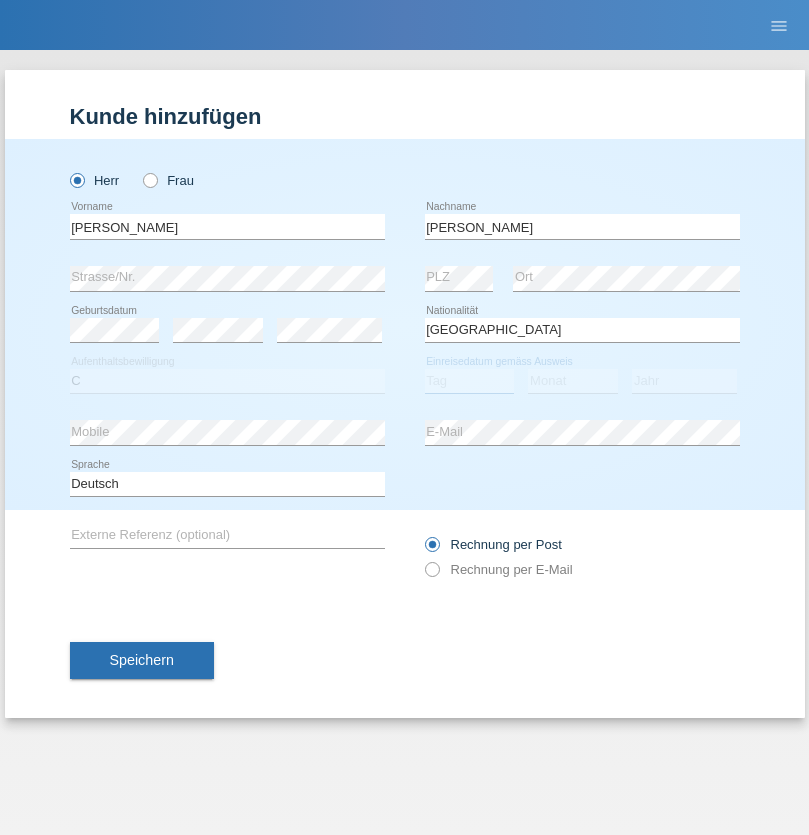 select on "17" 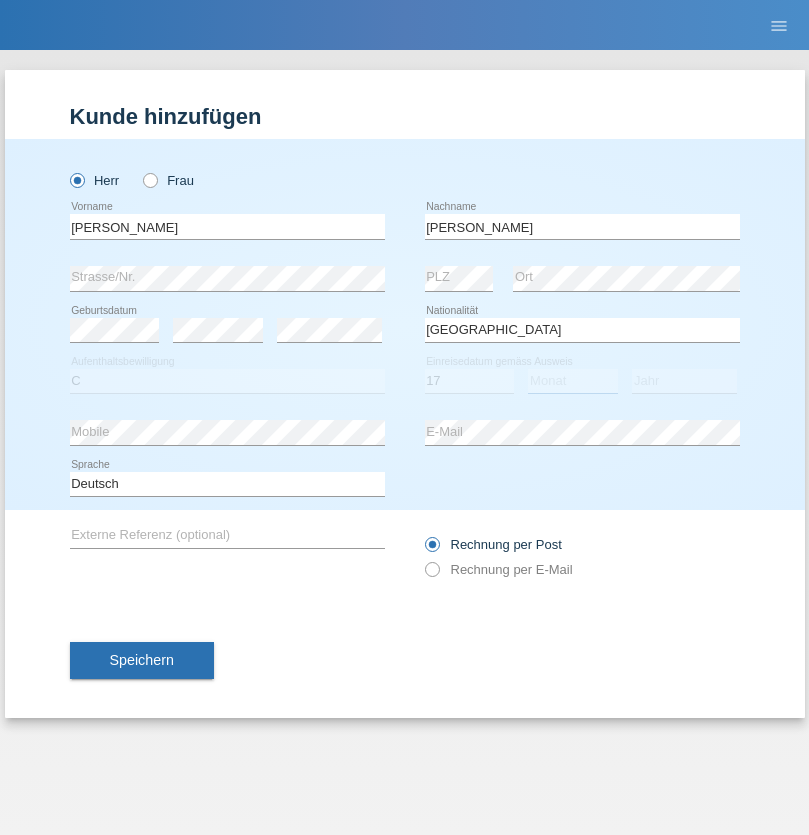 select on "10" 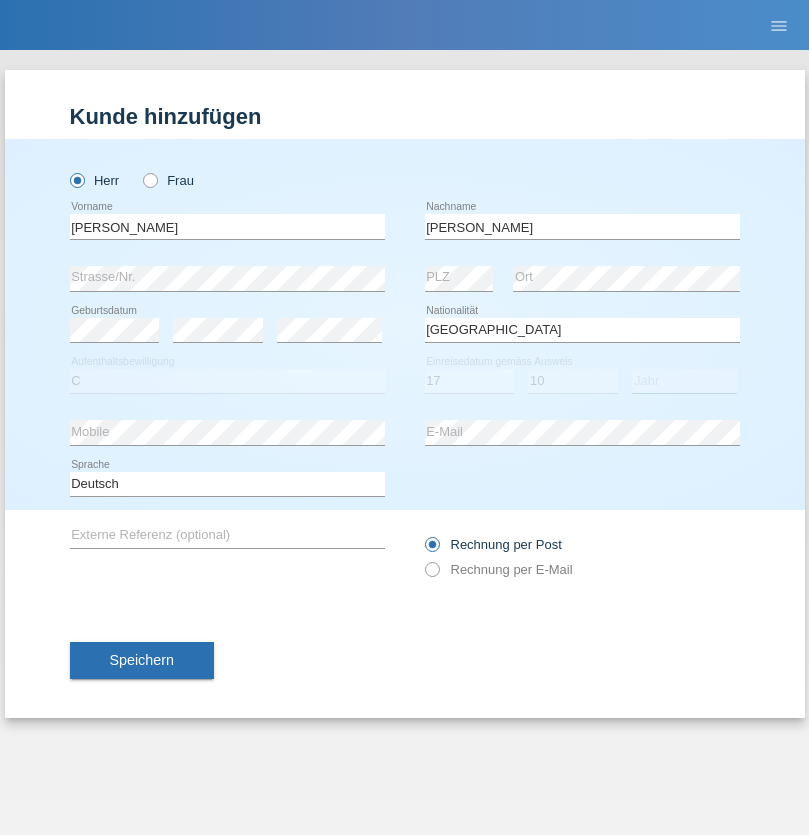select on "2021" 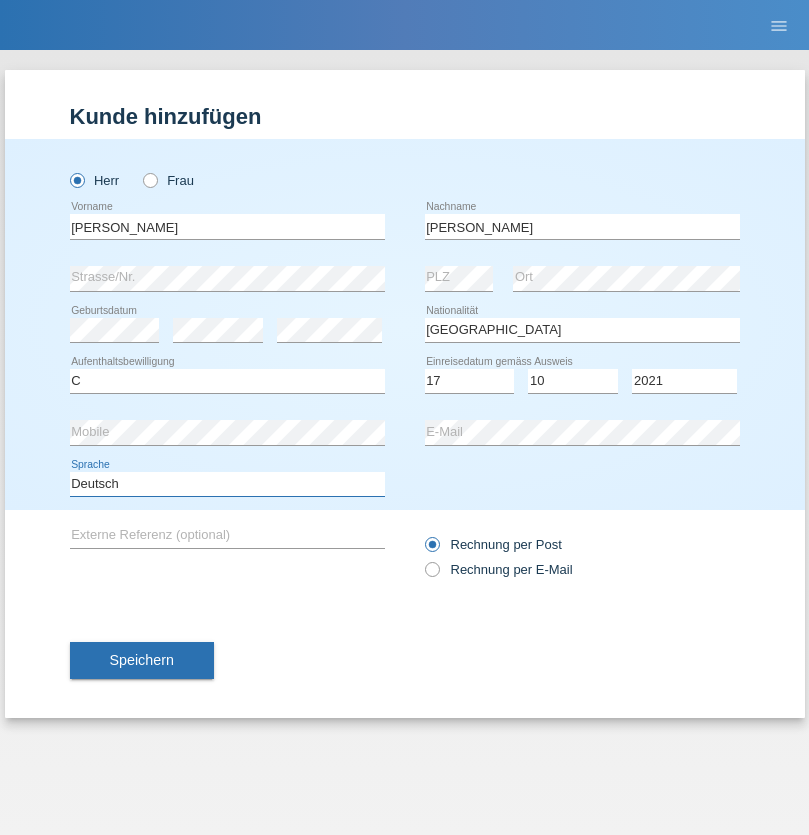 select on "en" 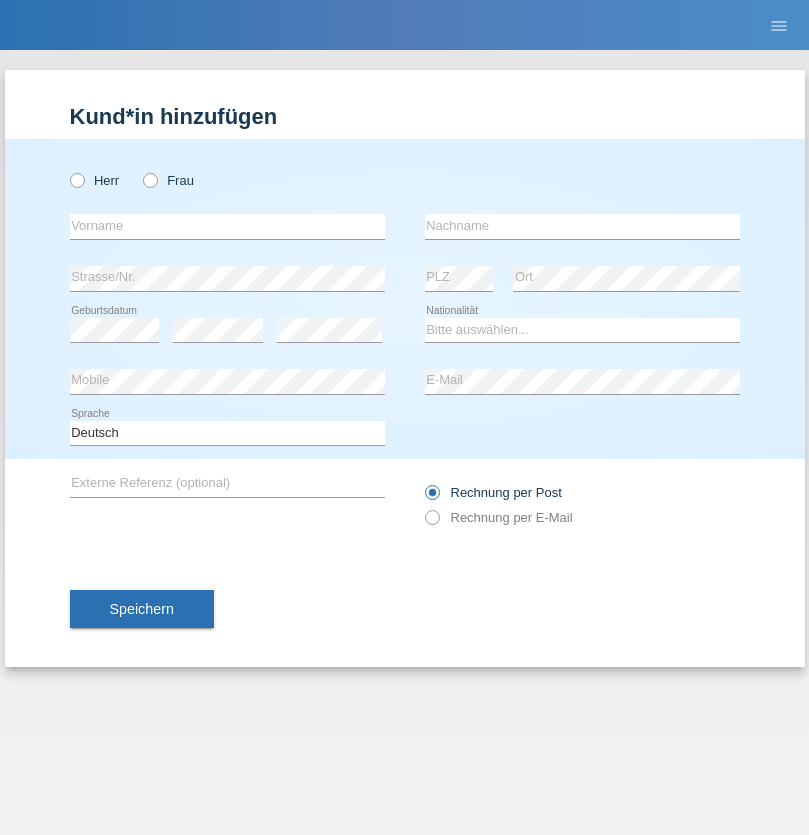 scroll, scrollTop: 0, scrollLeft: 0, axis: both 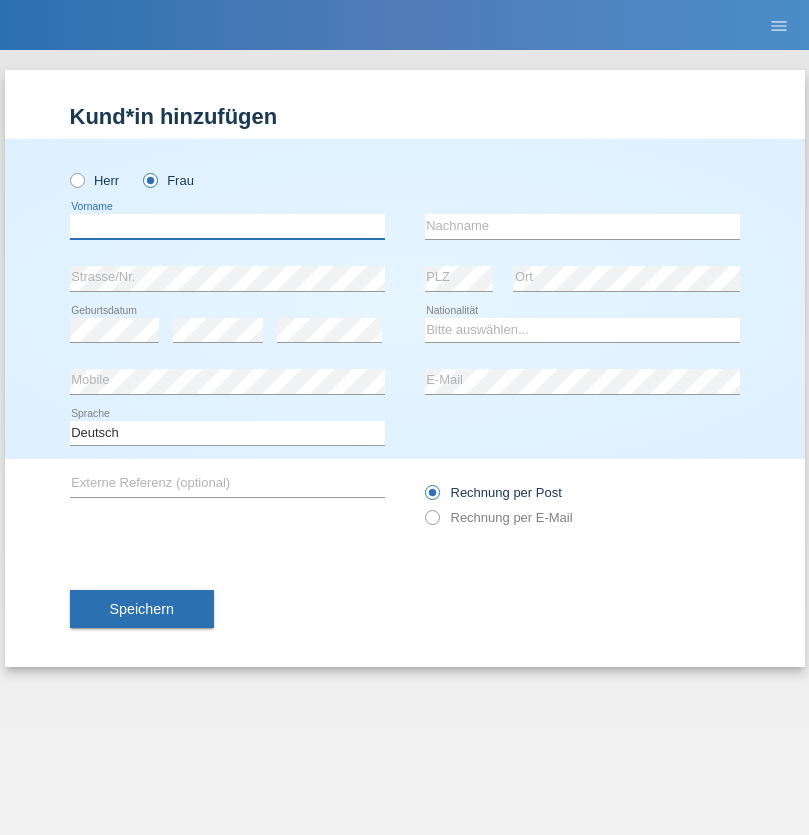 click at bounding box center (227, 226) 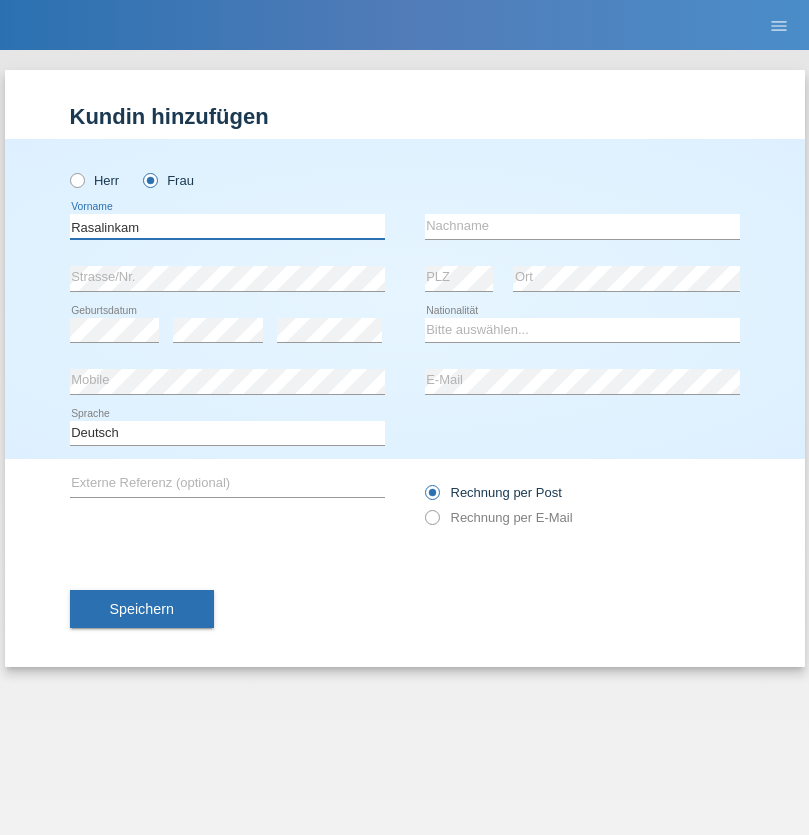 type on "Rasalinkam" 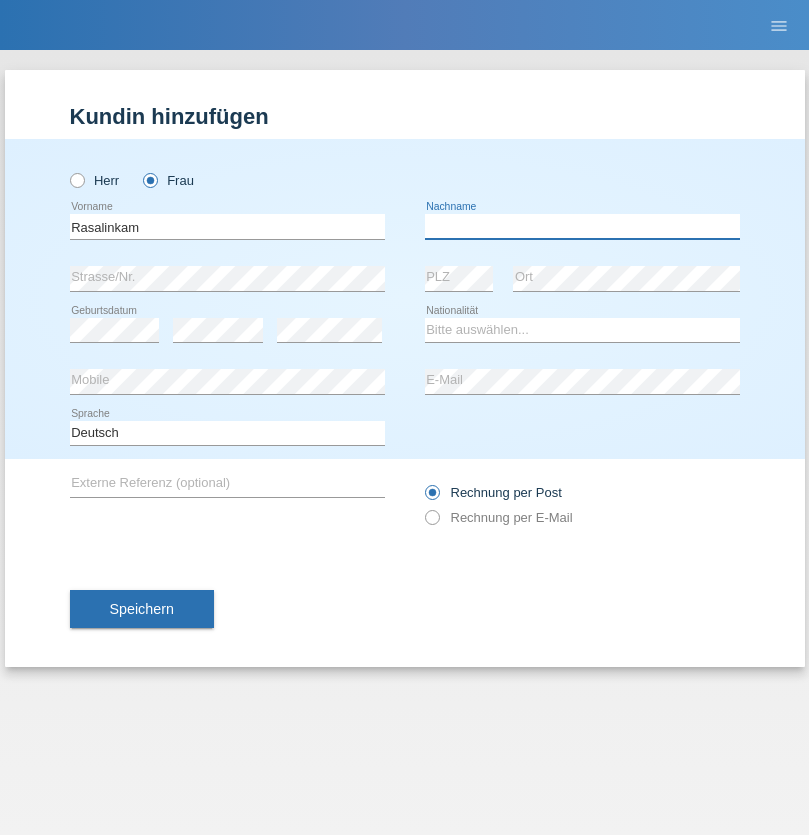 click at bounding box center [582, 226] 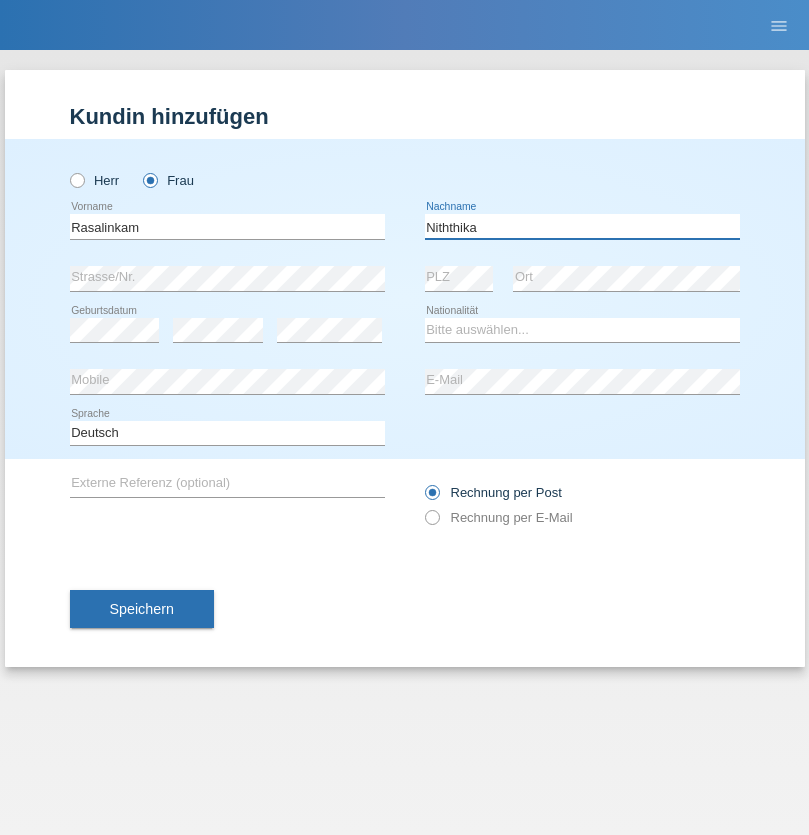 type on "Niththika" 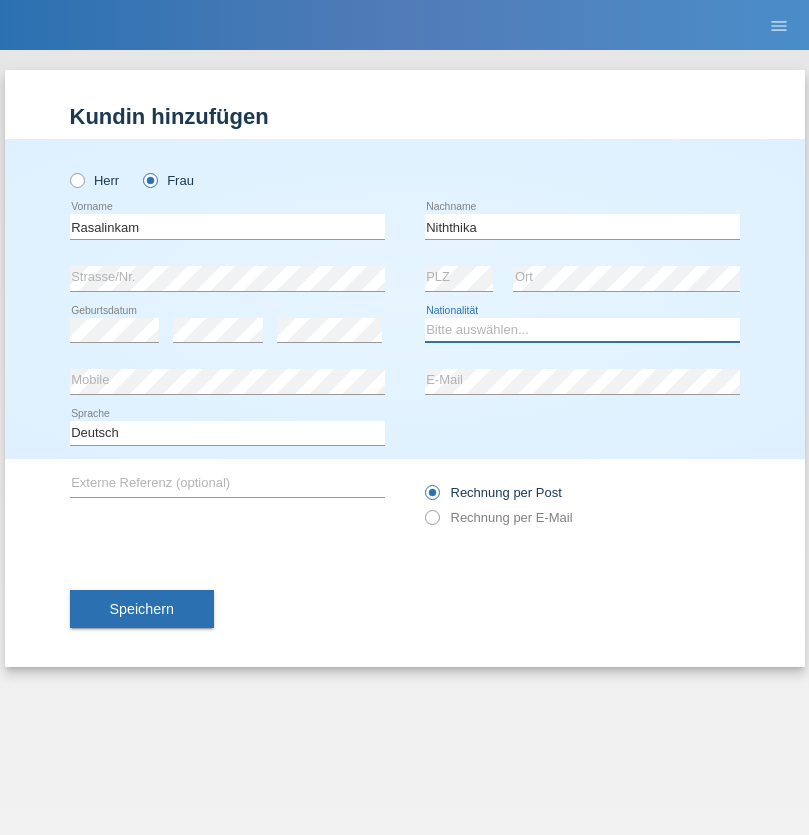 select on "LK" 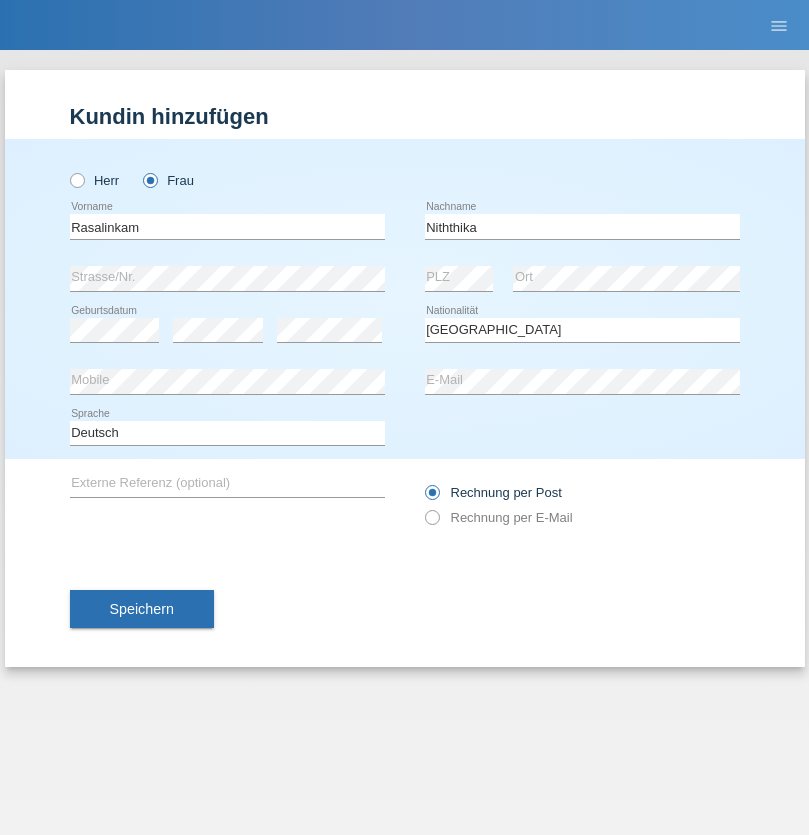select on "C" 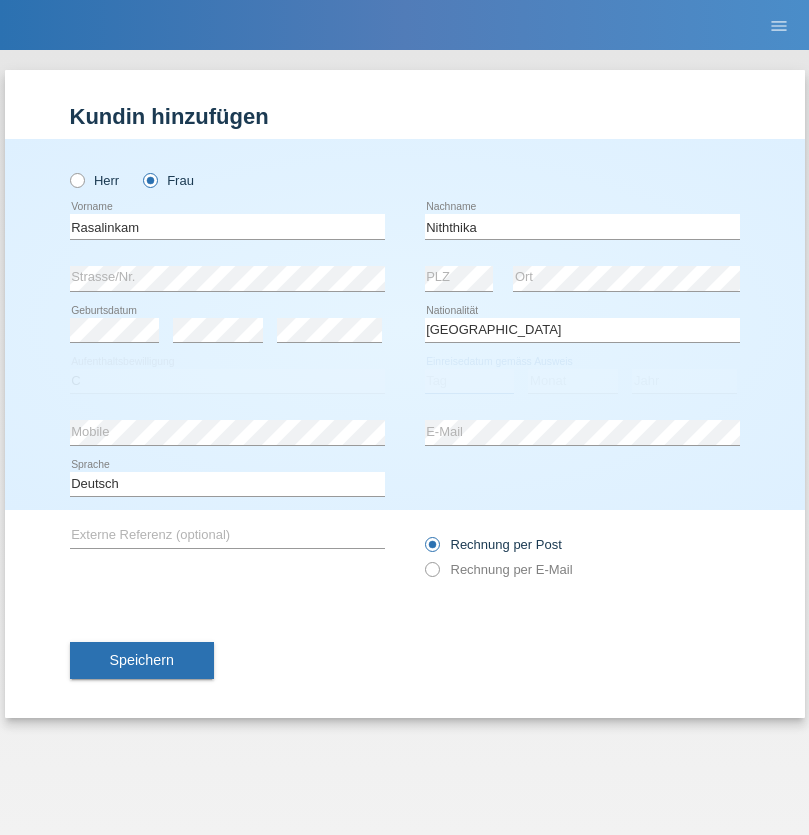 select on "20" 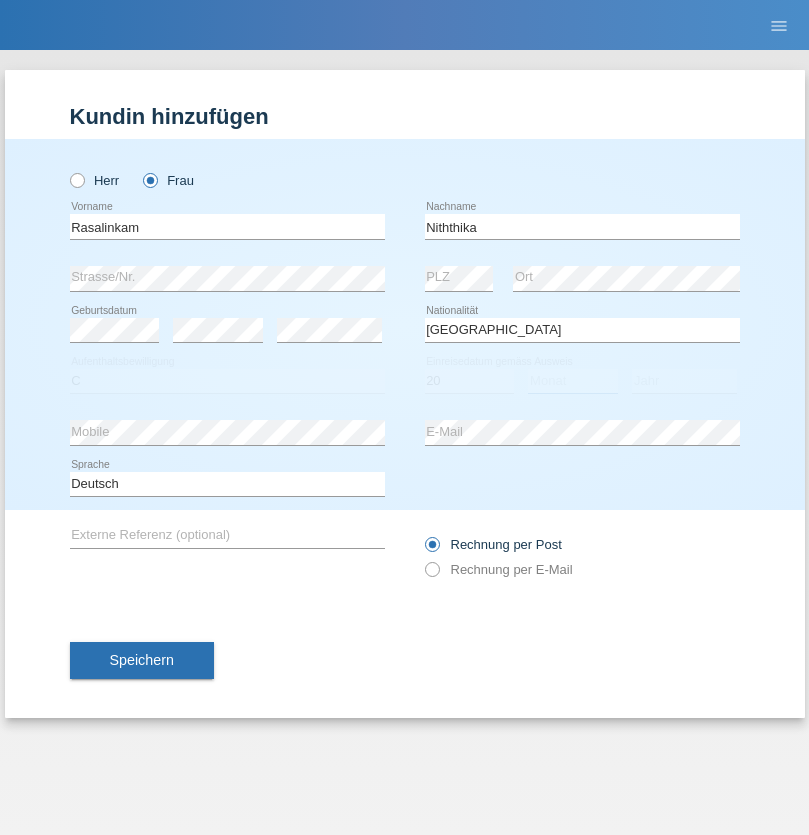 select on "07" 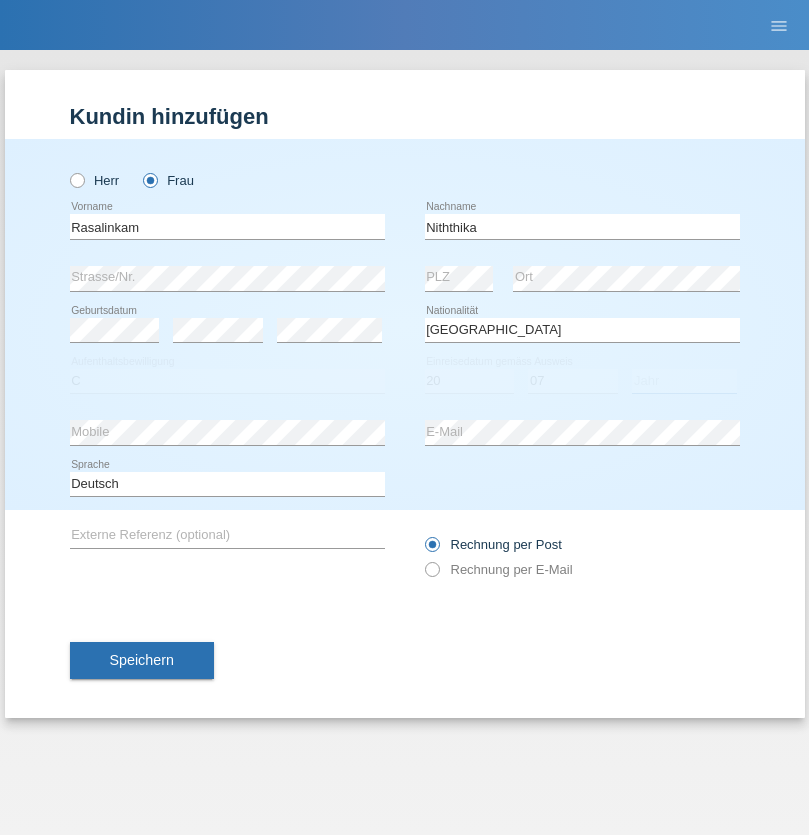 select on "2021" 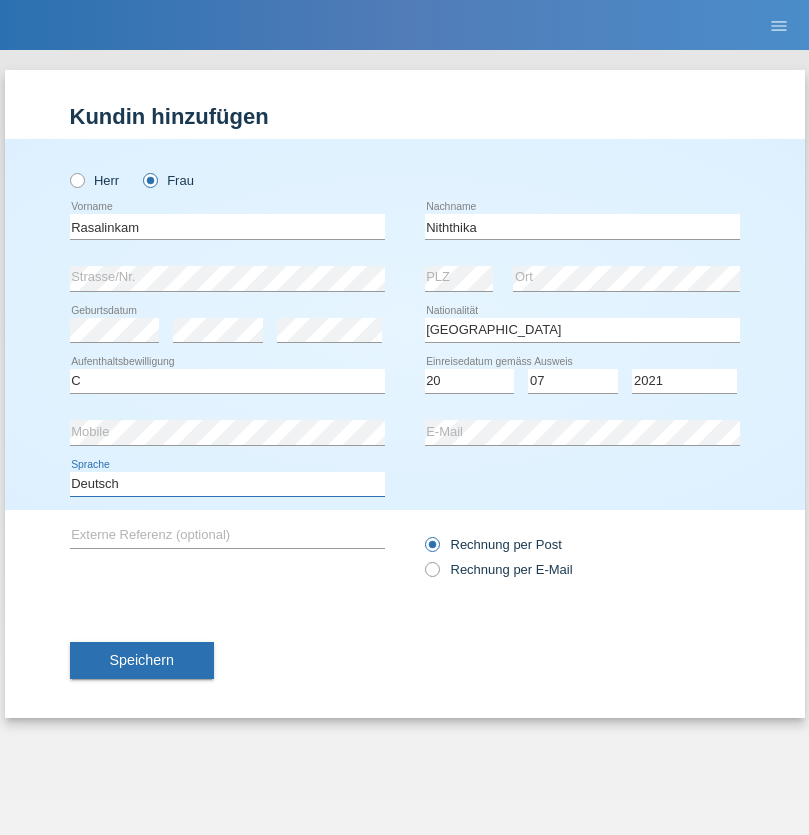 select on "en" 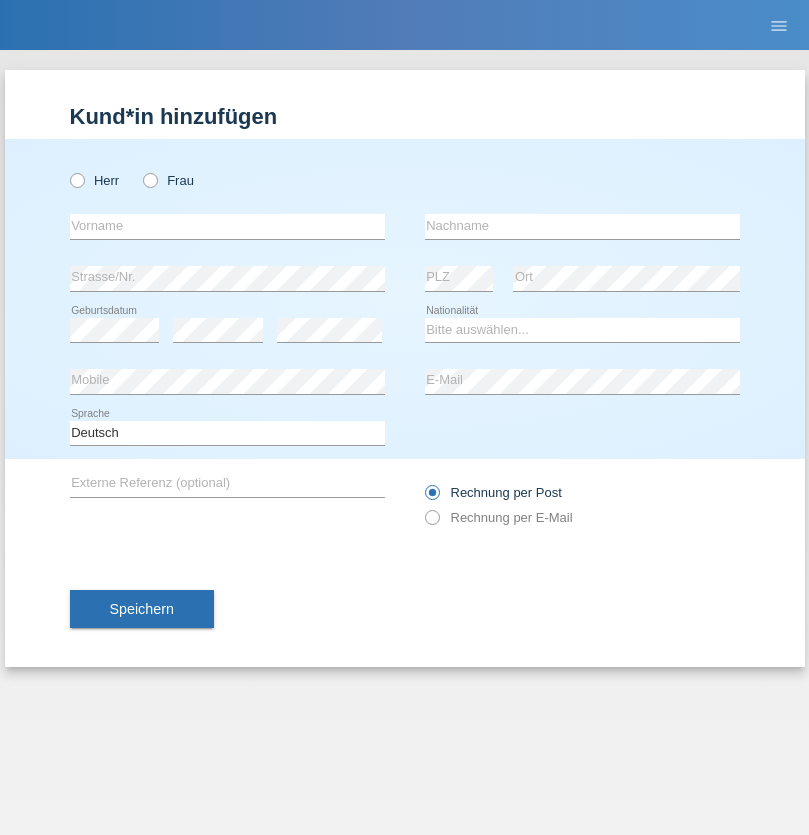 scroll, scrollTop: 0, scrollLeft: 0, axis: both 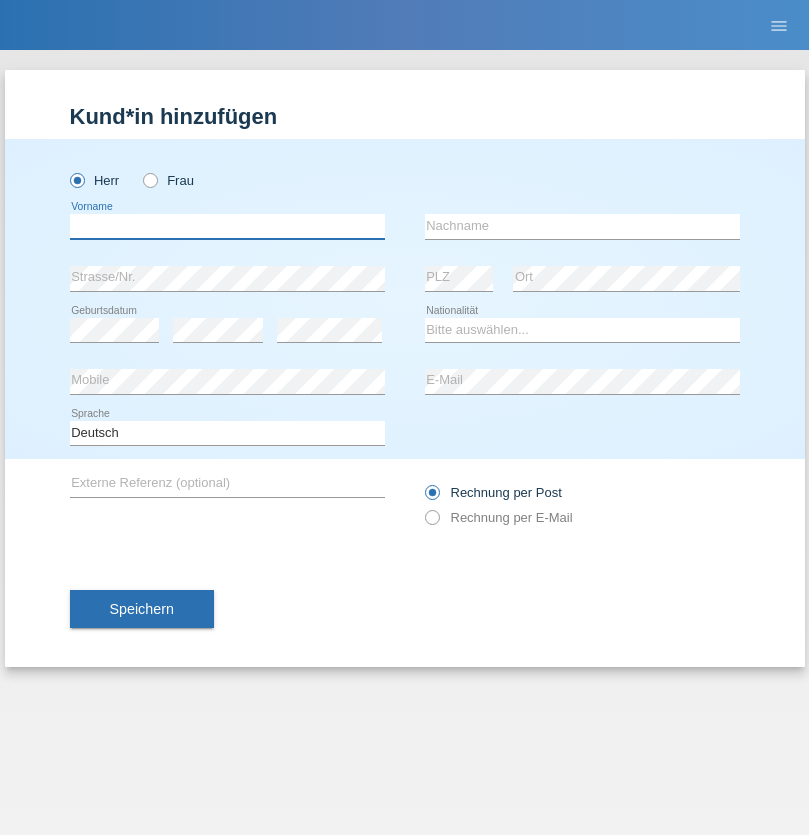 click at bounding box center (227, 226) 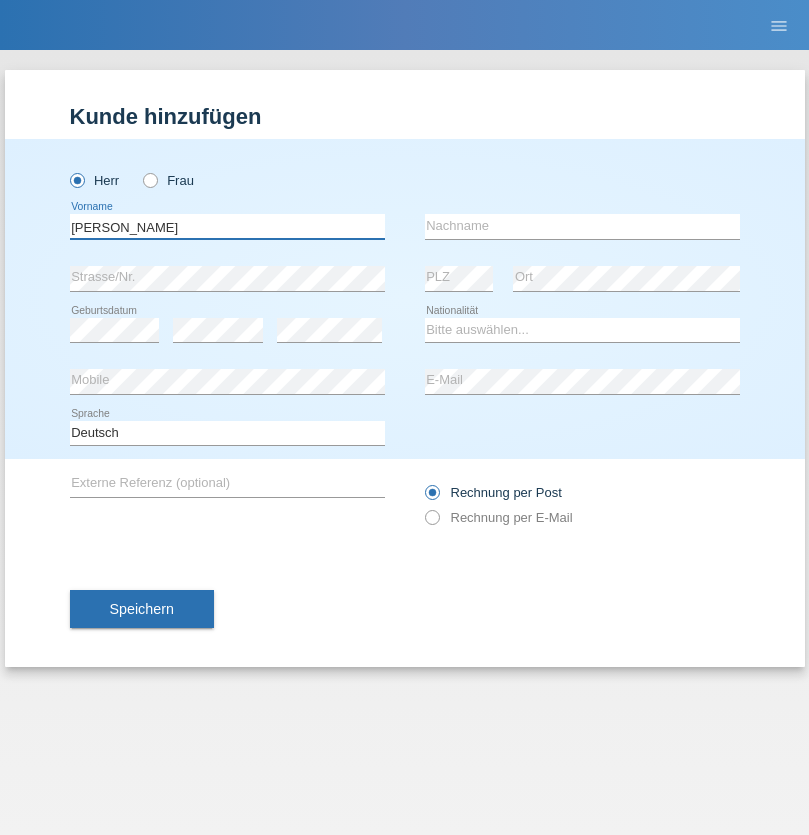 type on "Paolo" 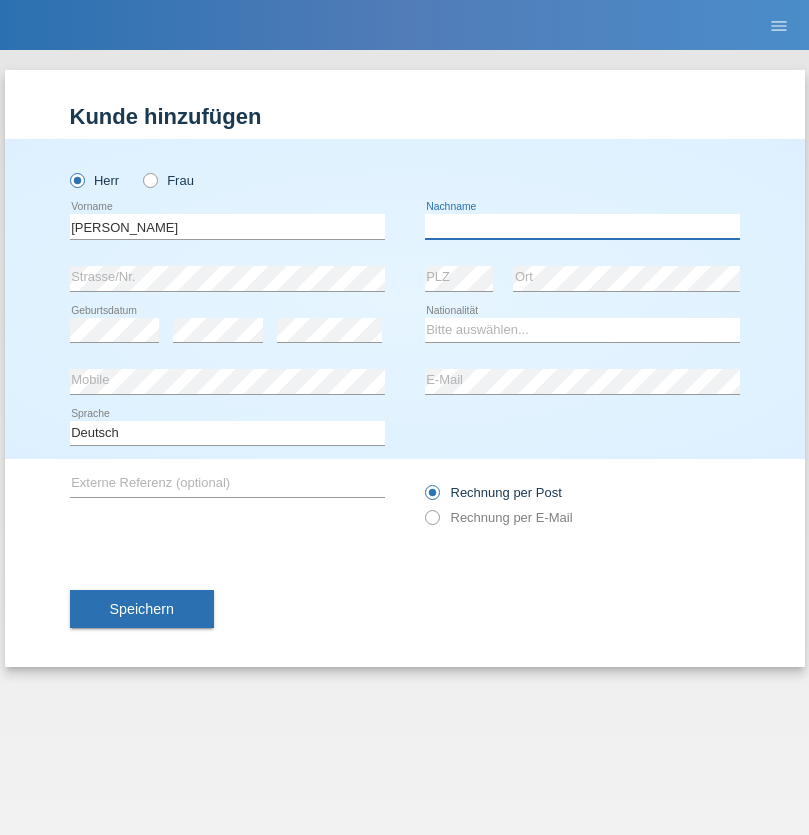 click at bounding box center (582, 226) 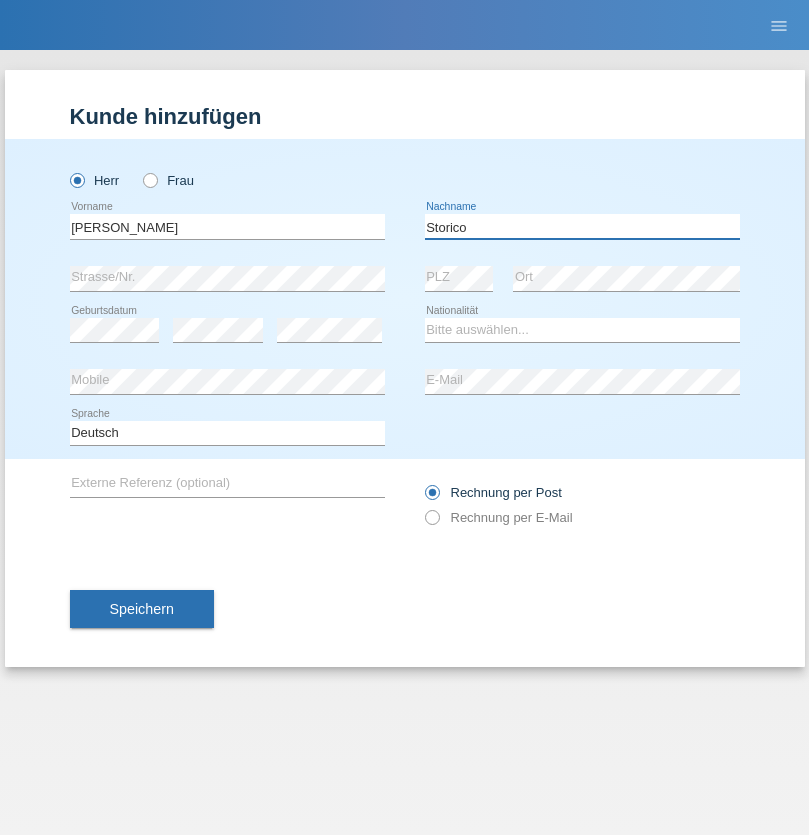 type on "Storico" 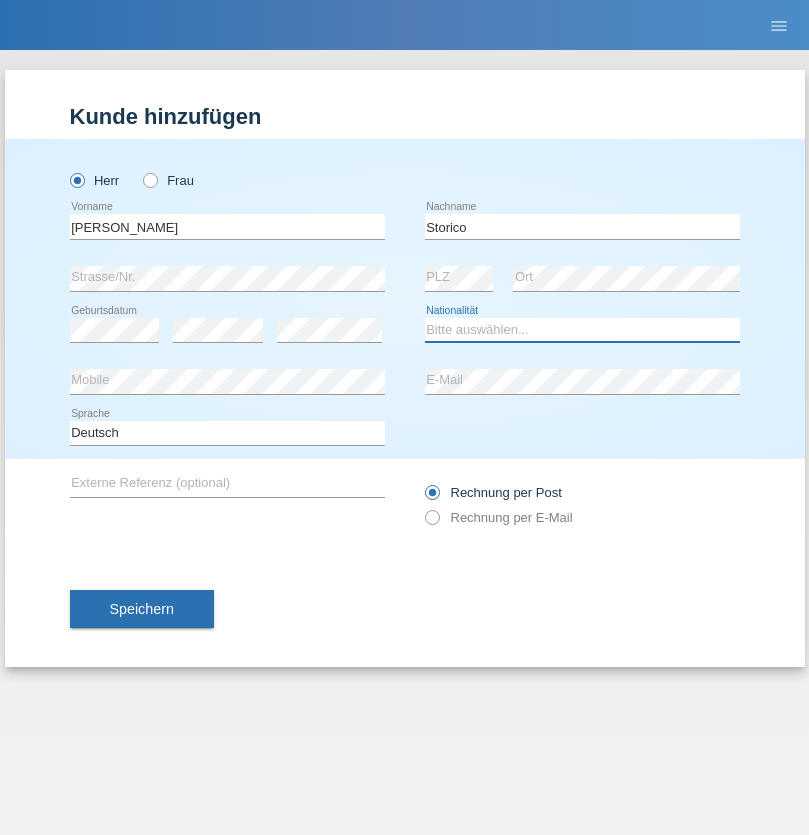select on "IT" 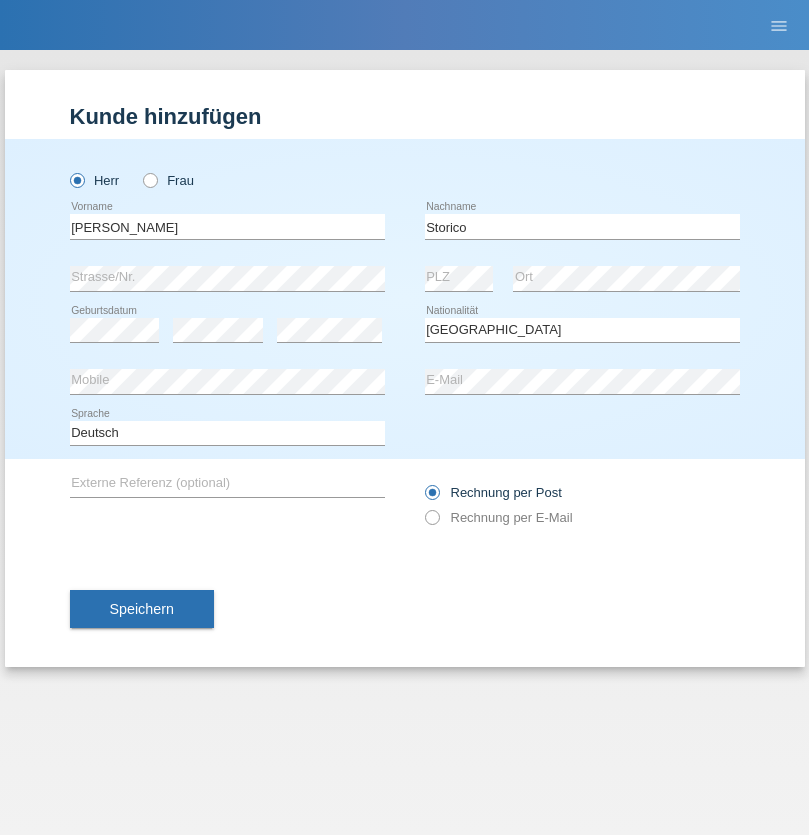 select on "C" 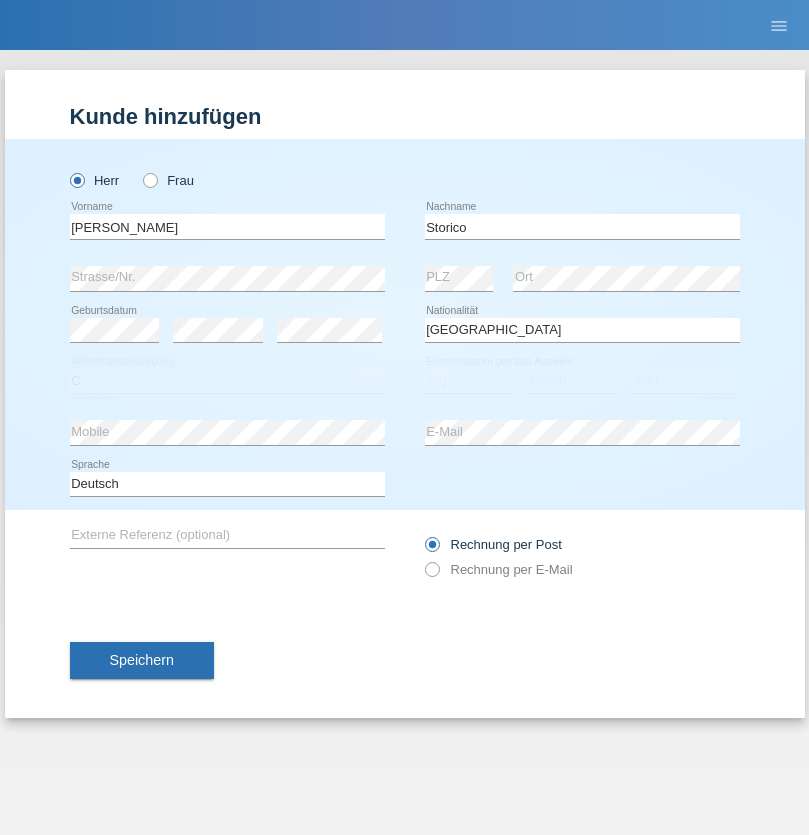select on "20" 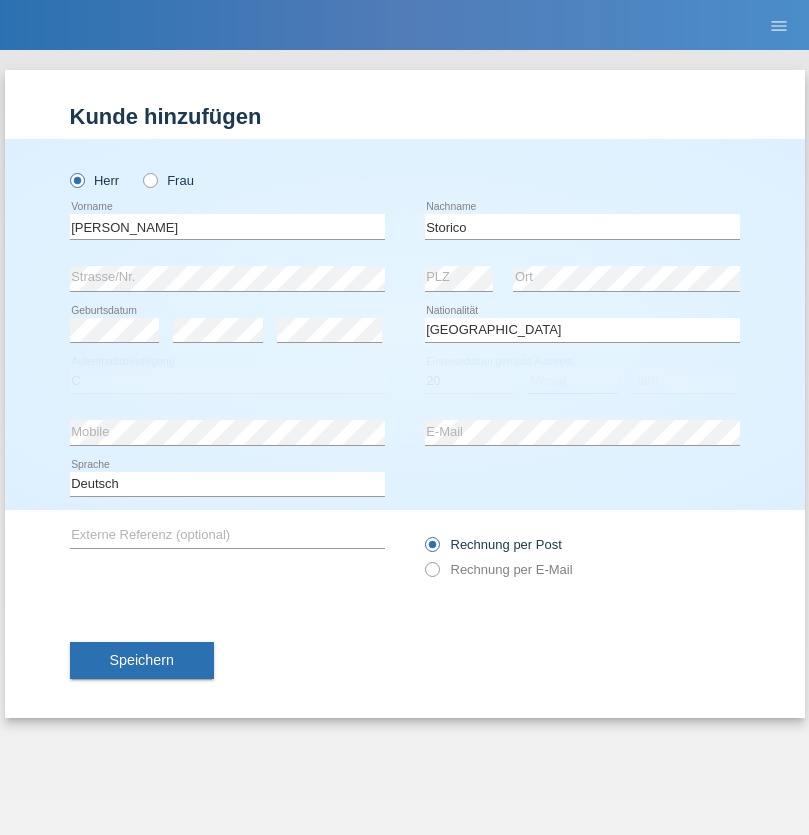 select on "07" 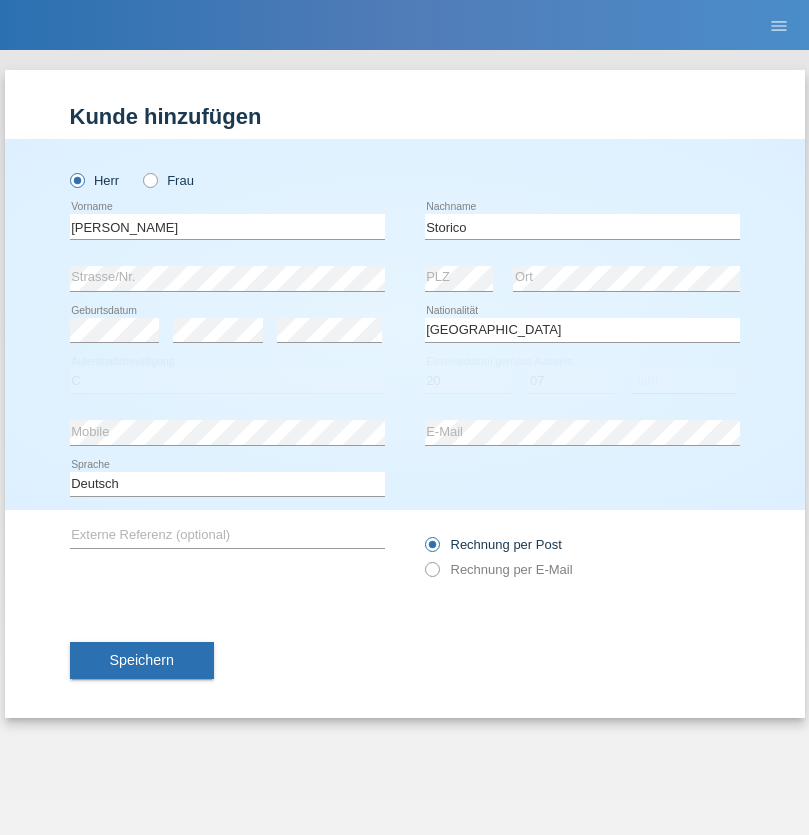 select on "2021" 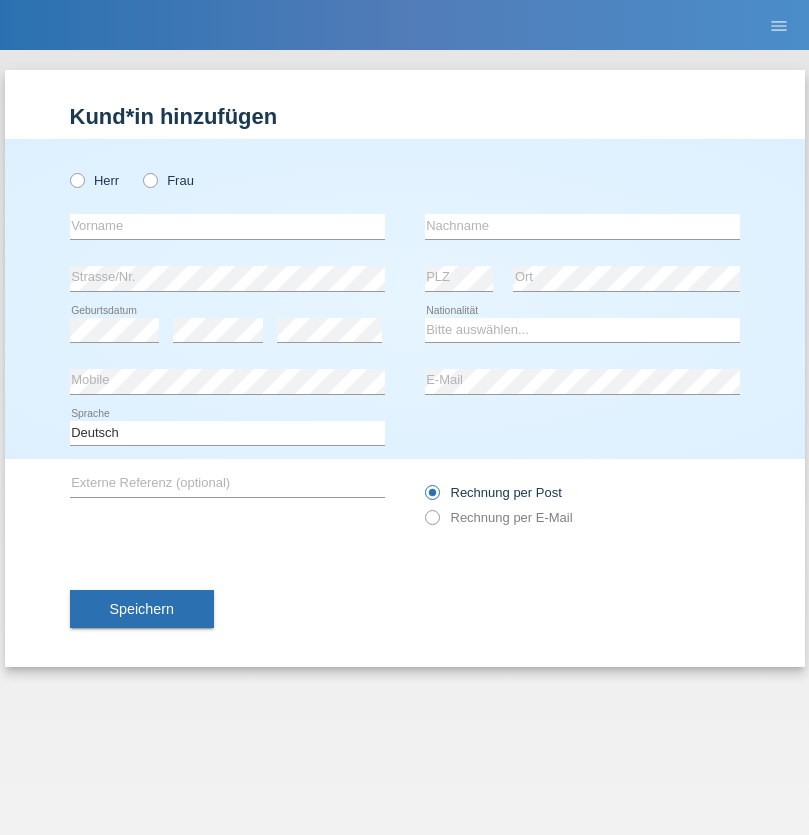 scroll, scrollTop: 0, scrollLeft: 0, axis: both 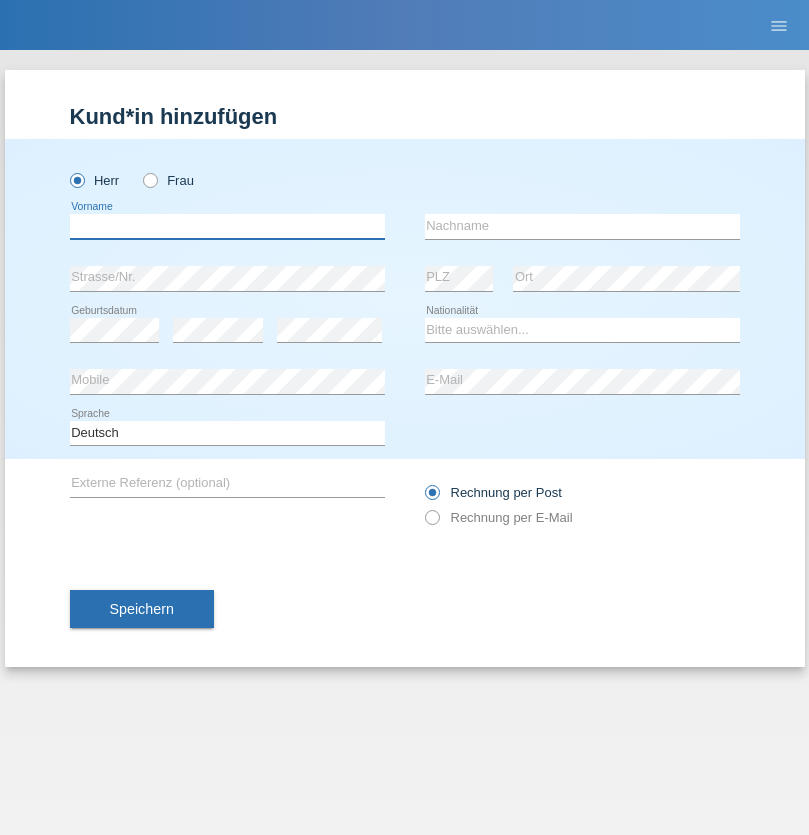 click at bounding box center (227, 226) 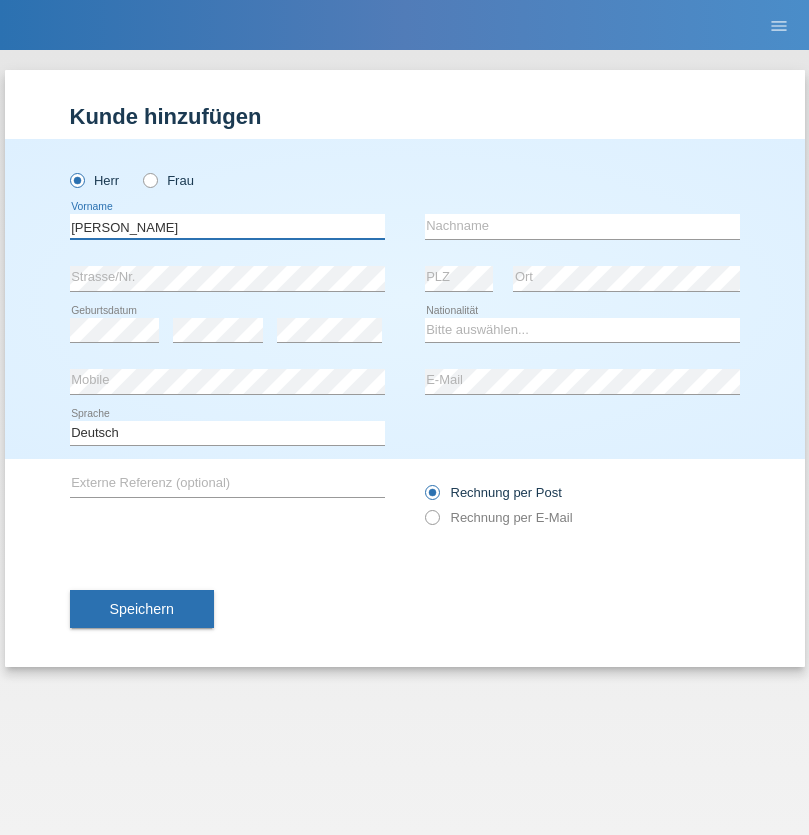type on "[PERSON_NAME]" 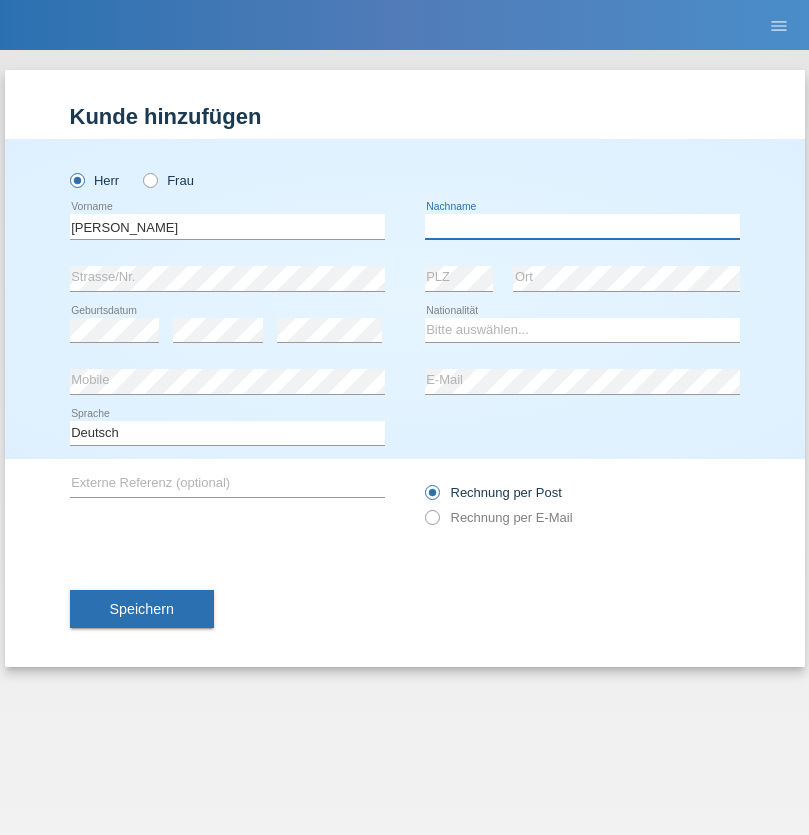click at bounding box center [582, 226] 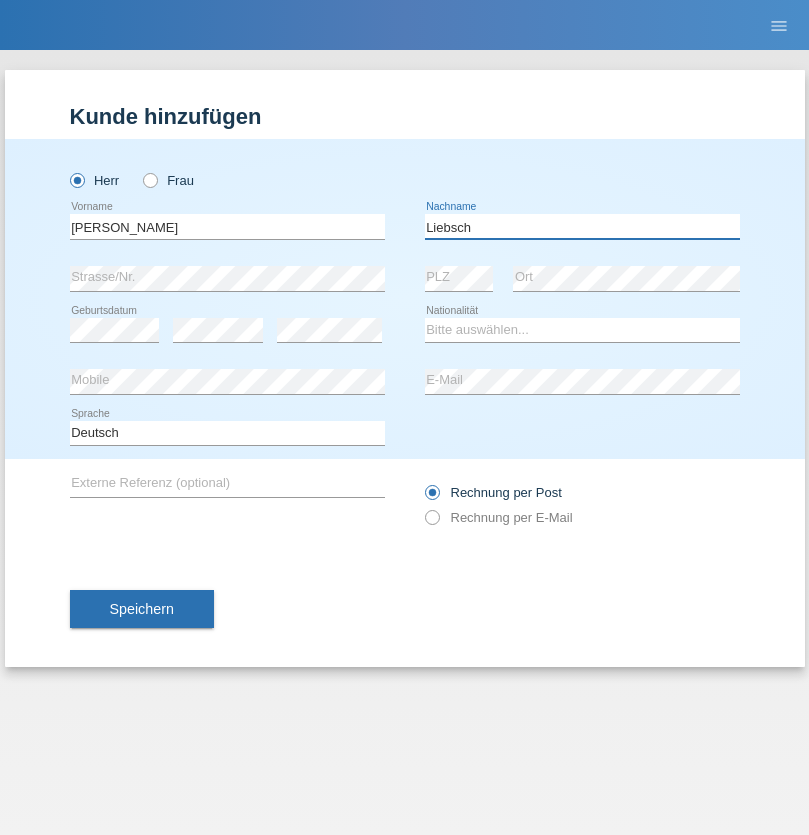 type on "Liebsch" 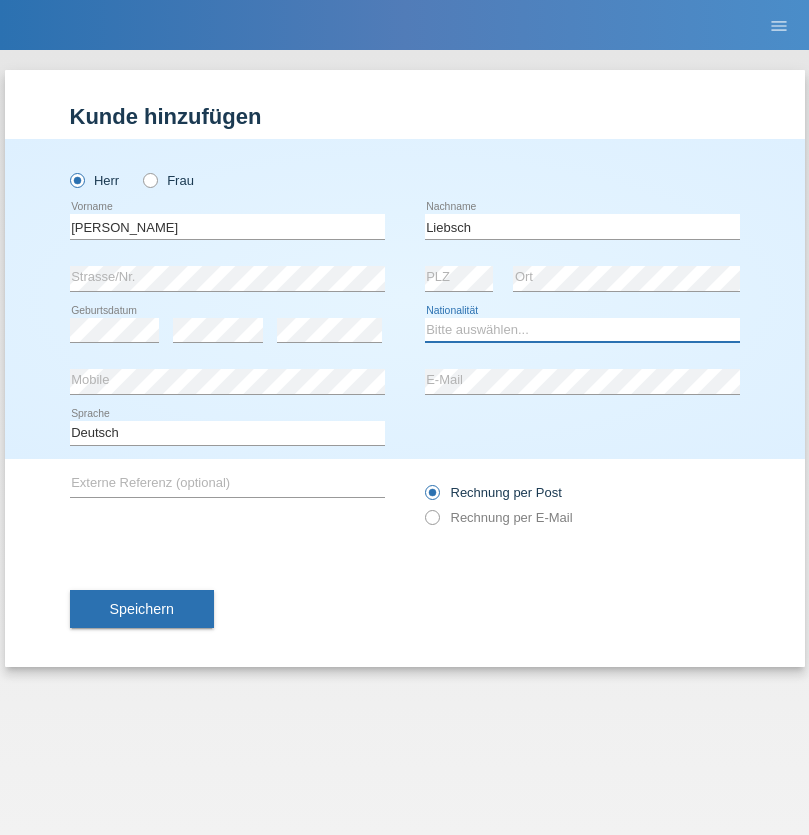 select on "DE" 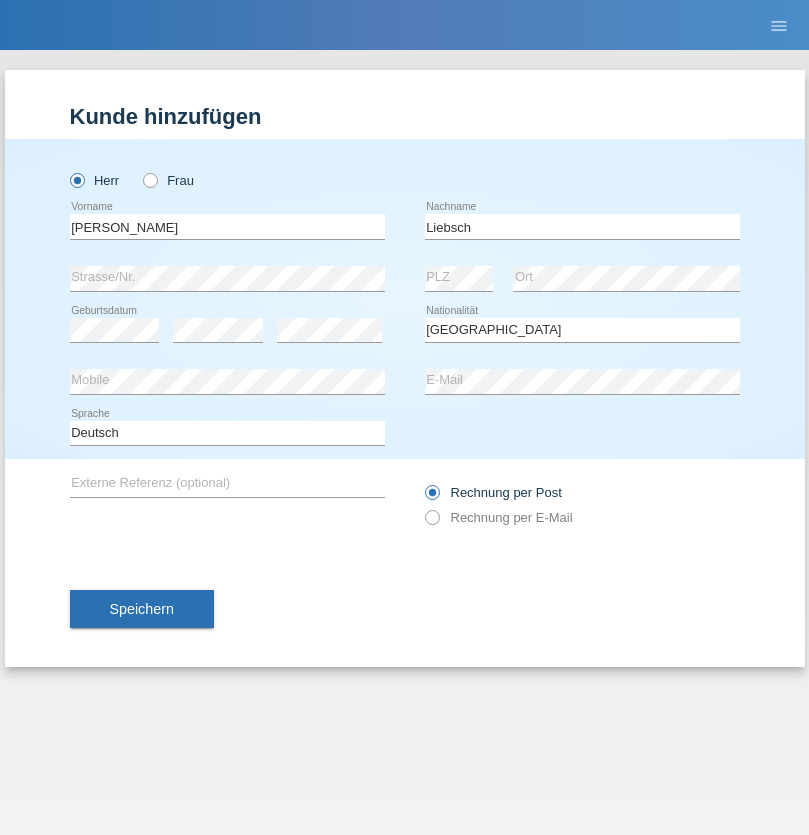 select on "C" 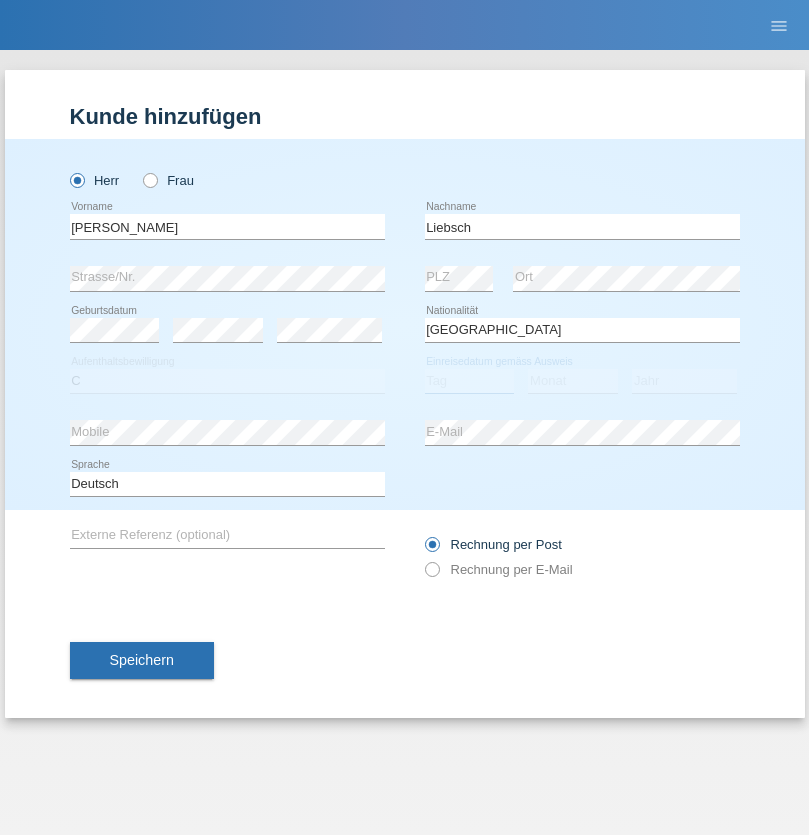select on "20" 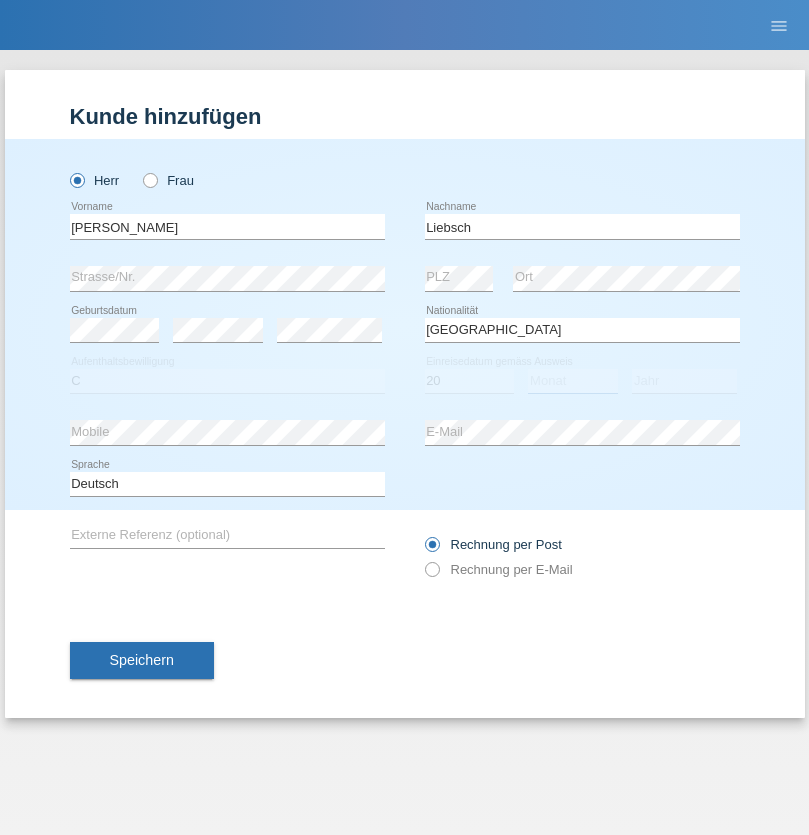 select on "07" 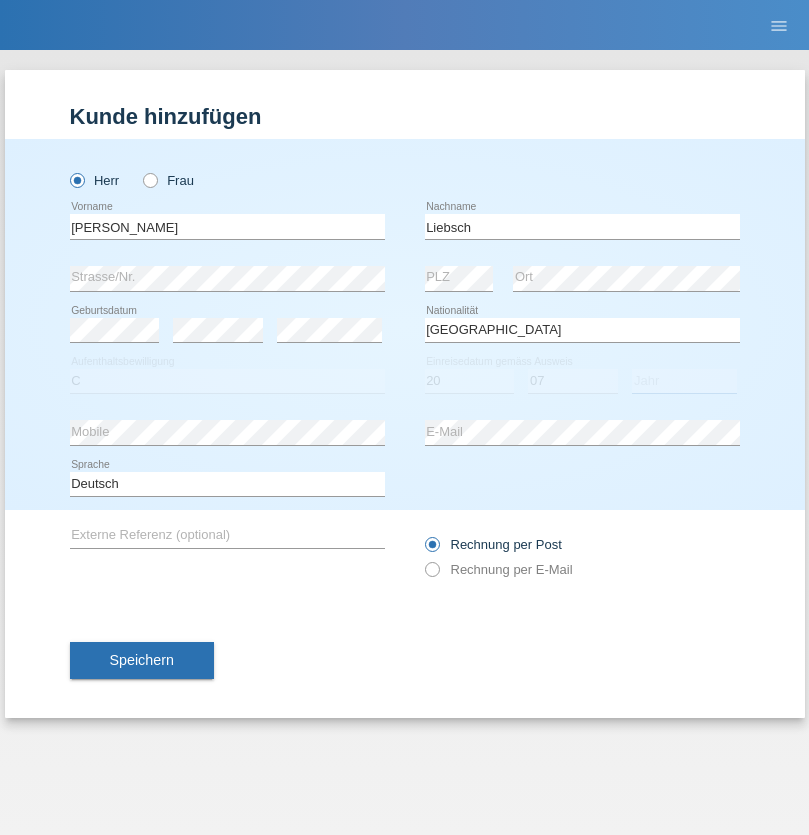 select on "2021" 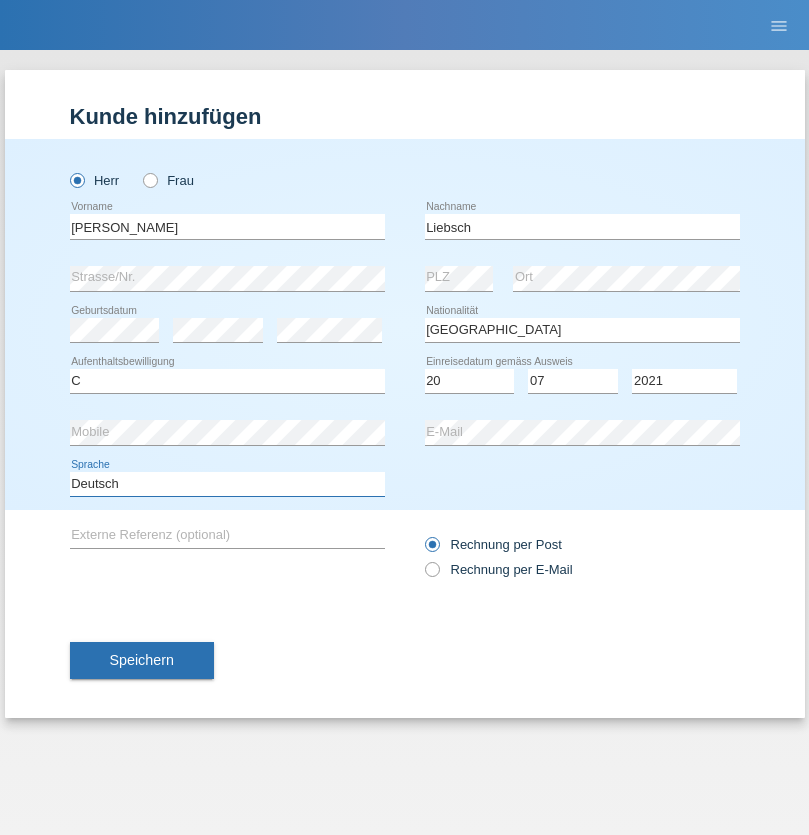 select on "en" 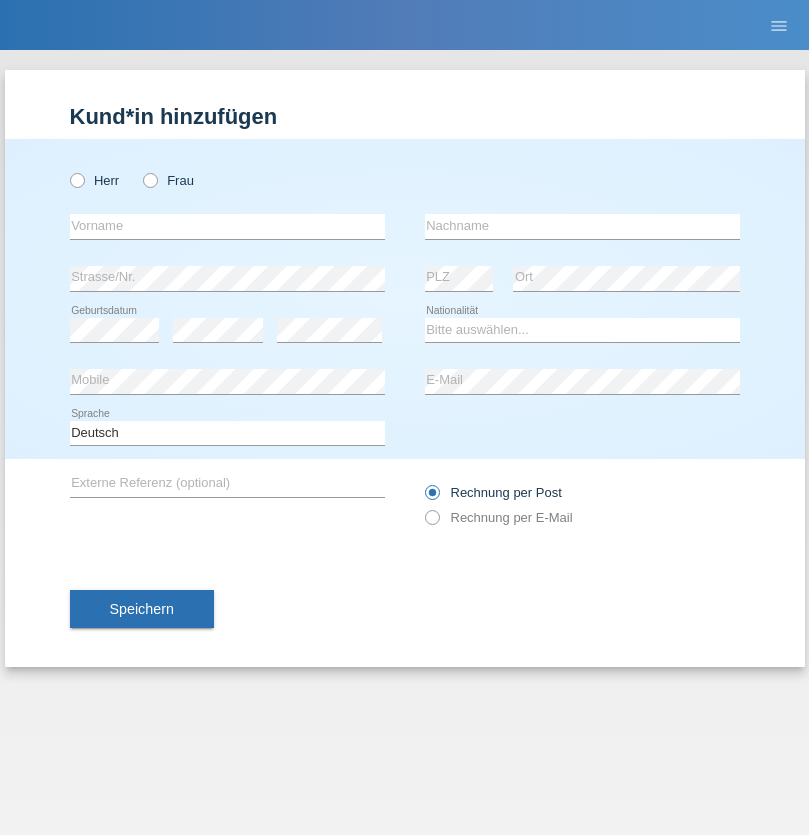 scroll, scrollTop: 0, scrollLeft: 0, axis: both 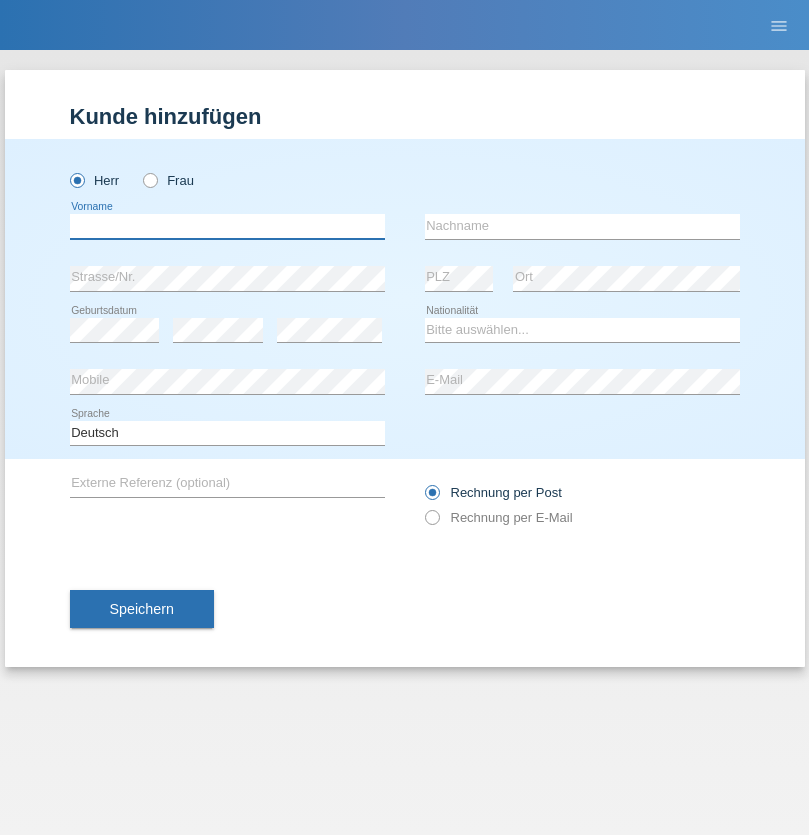 click at bounding box center (227, 226) 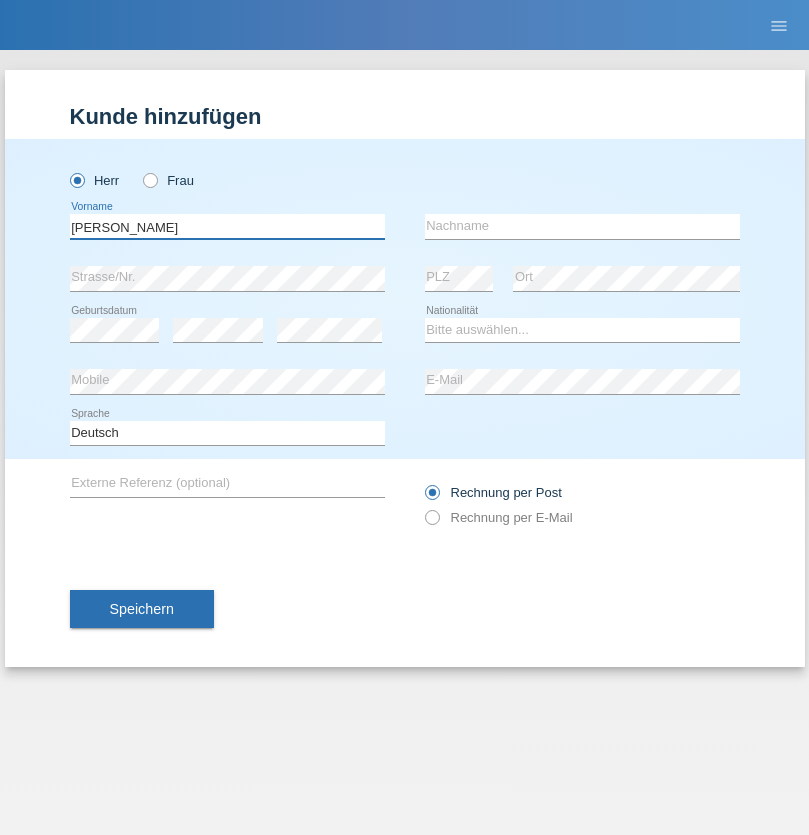 type on "[PERSON_NAME]" 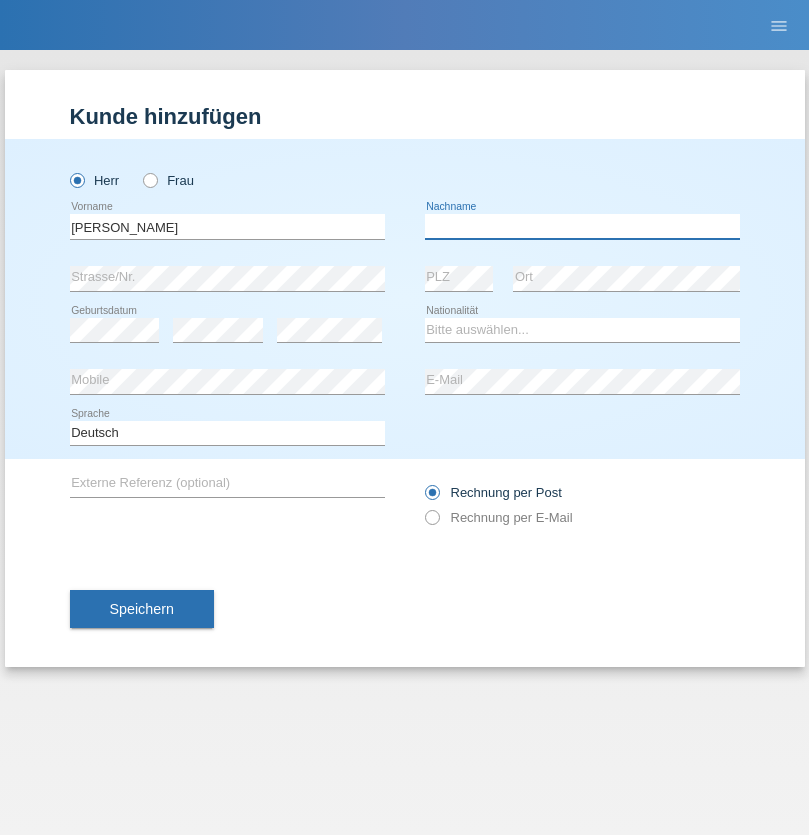 click at bounding box center (582, 226) 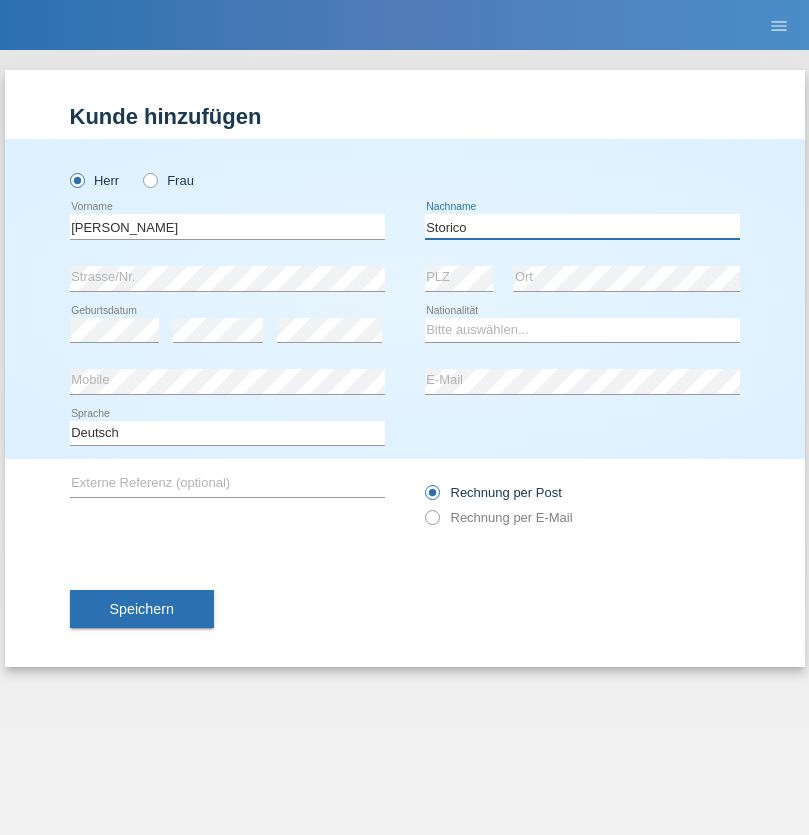 type on "Storico" 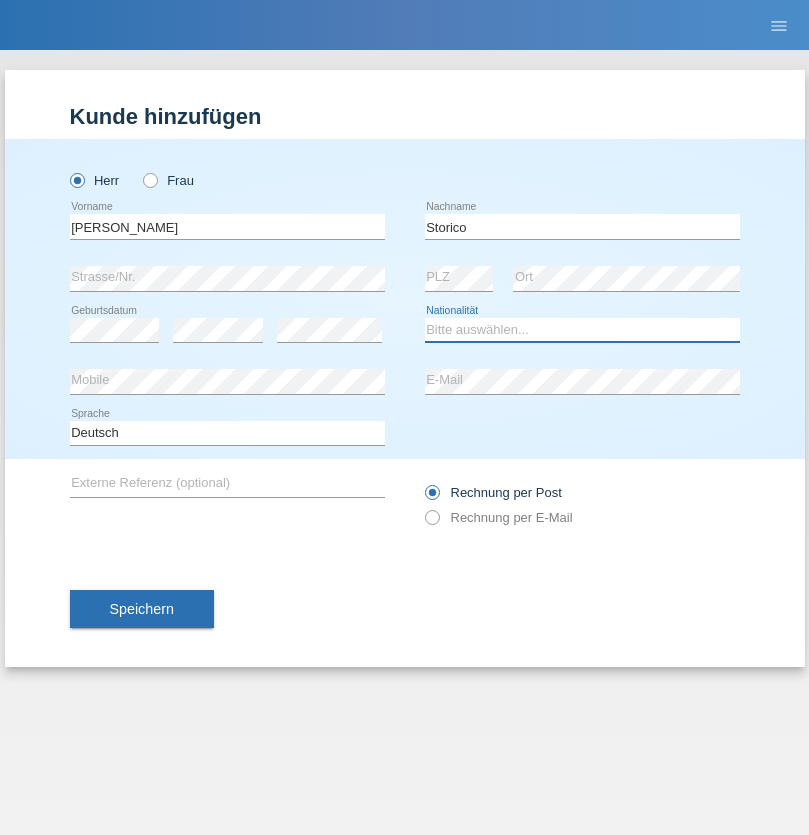 select on "IT" 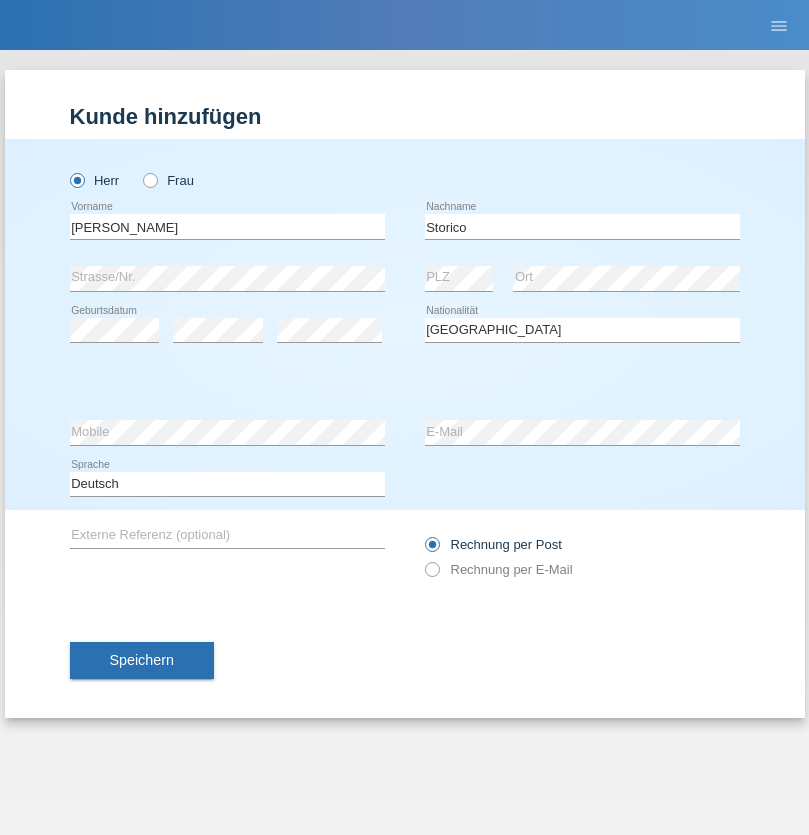 select on "C" 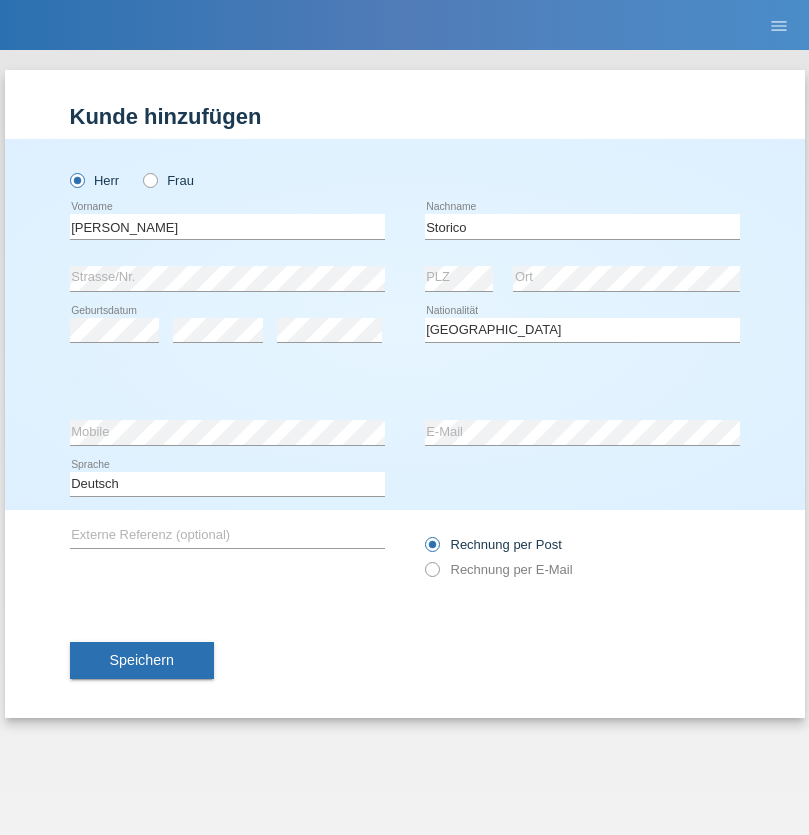 select on "20" 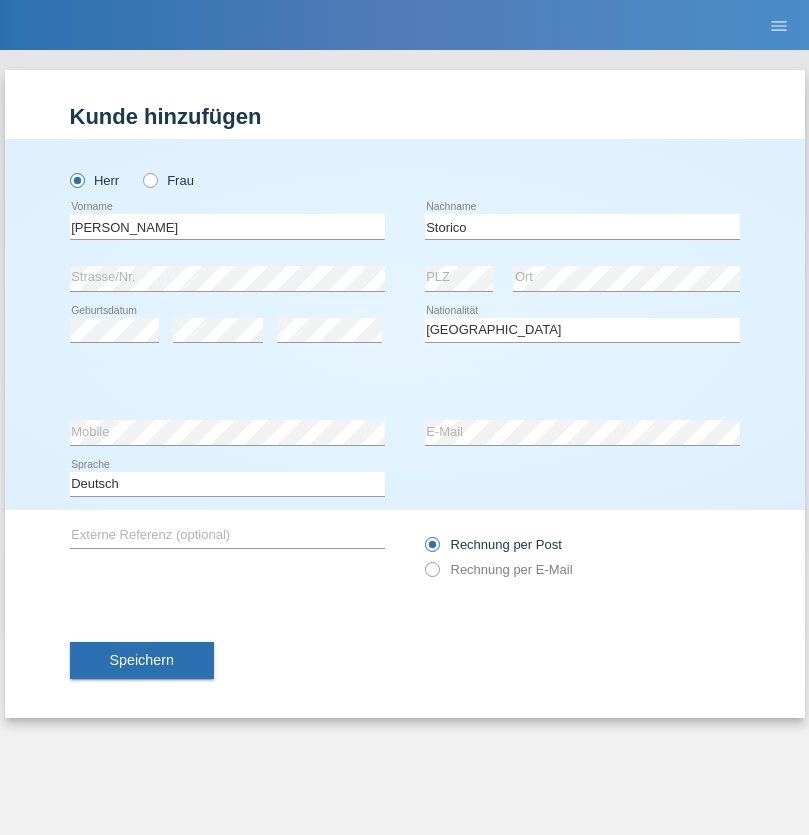 select on "07" 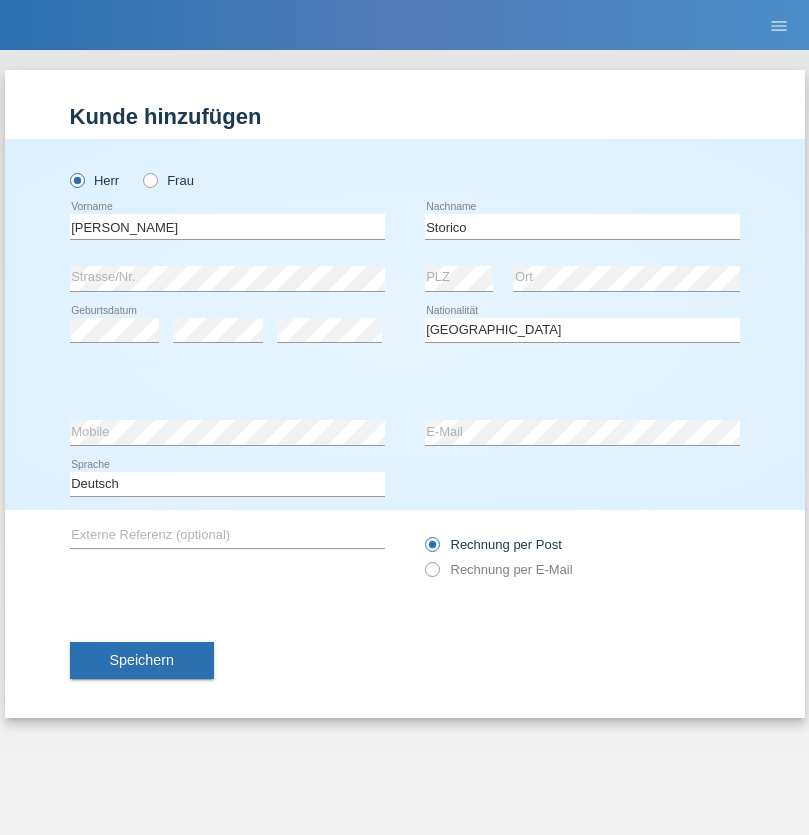 select on "2021" 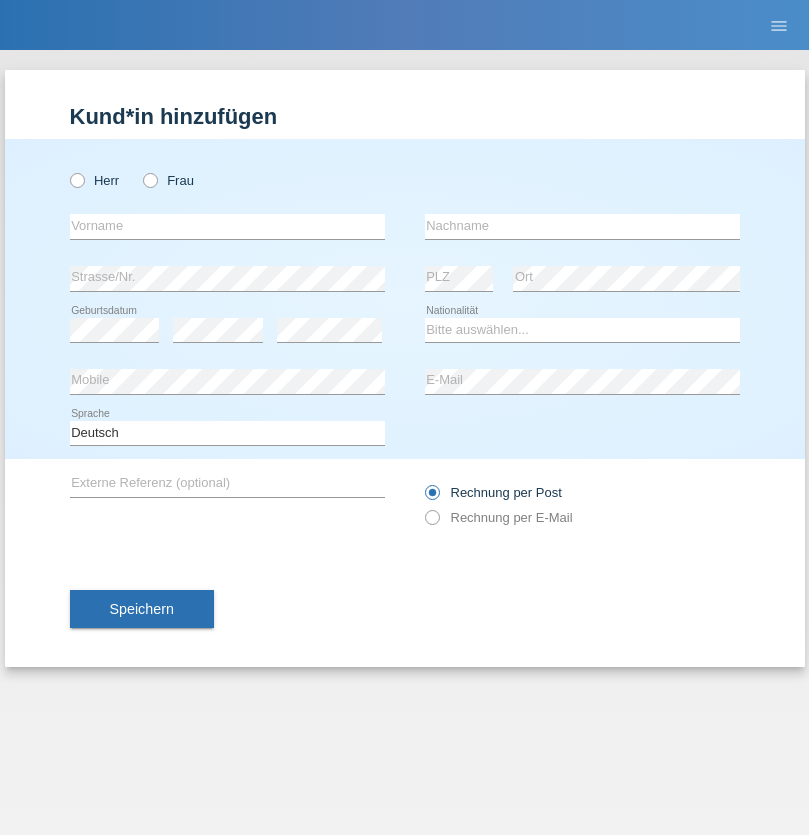 scroll, scrollTop: 0, scrollLeft: 0, axis: both 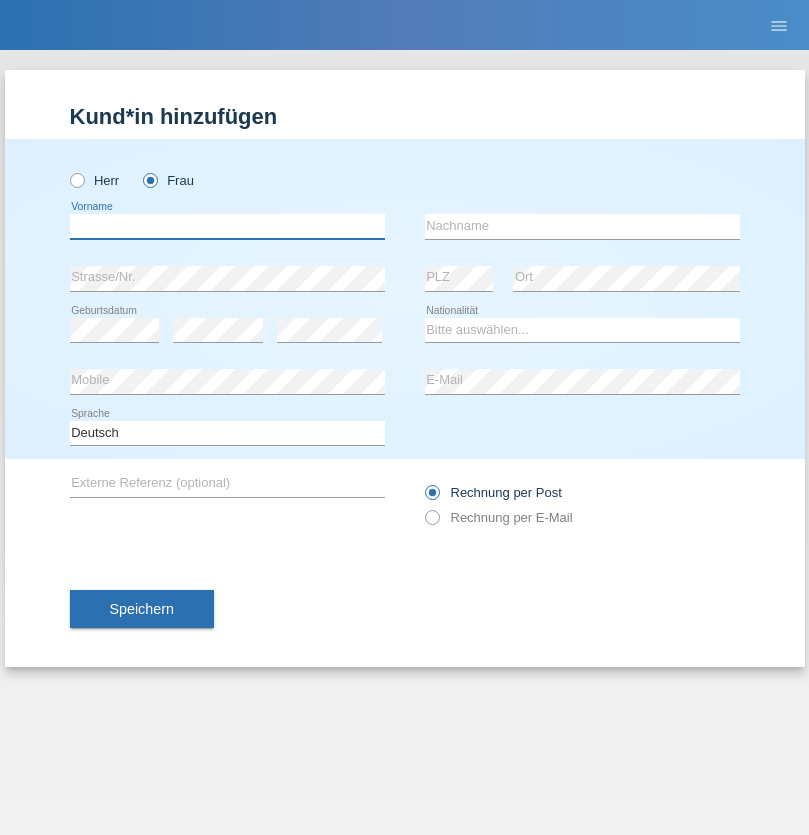 click at bounding box center [227, 226] 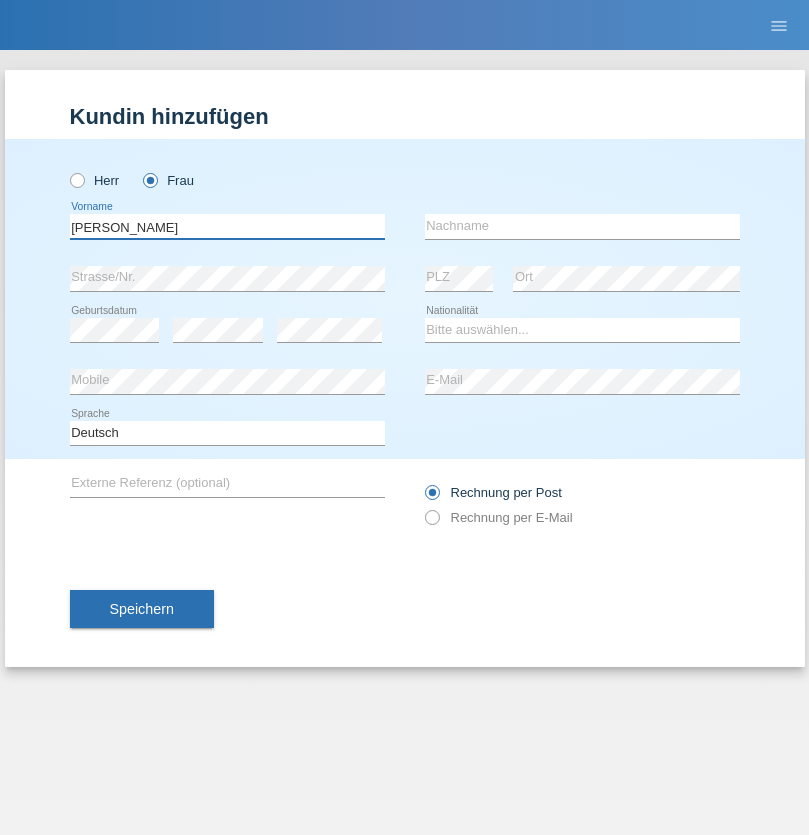 type on "Alberto" 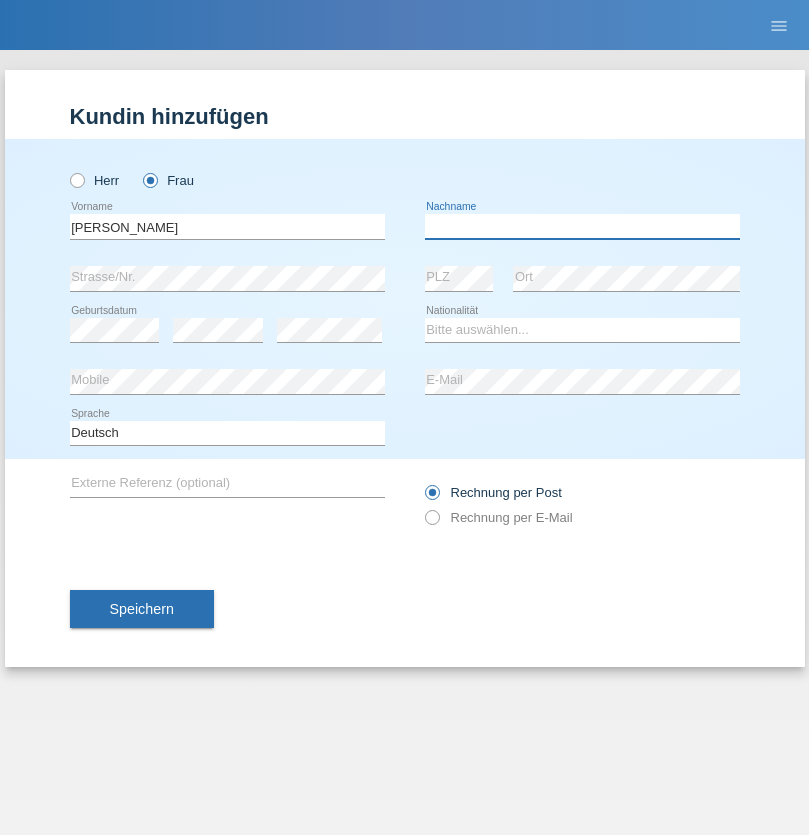 click at bounding box center (582, 226) 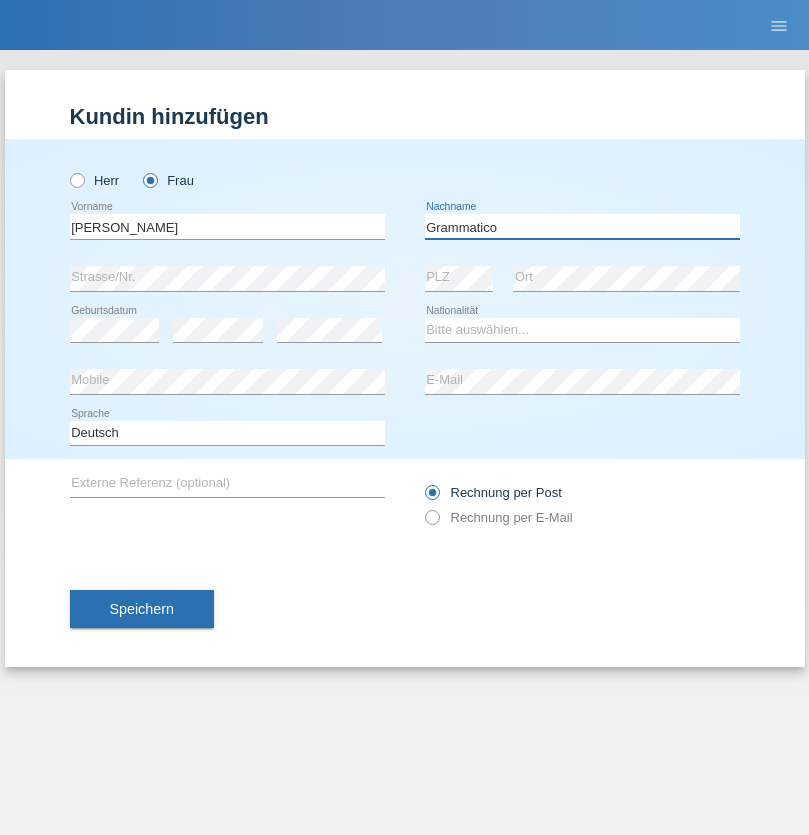 type on "Grammatico" 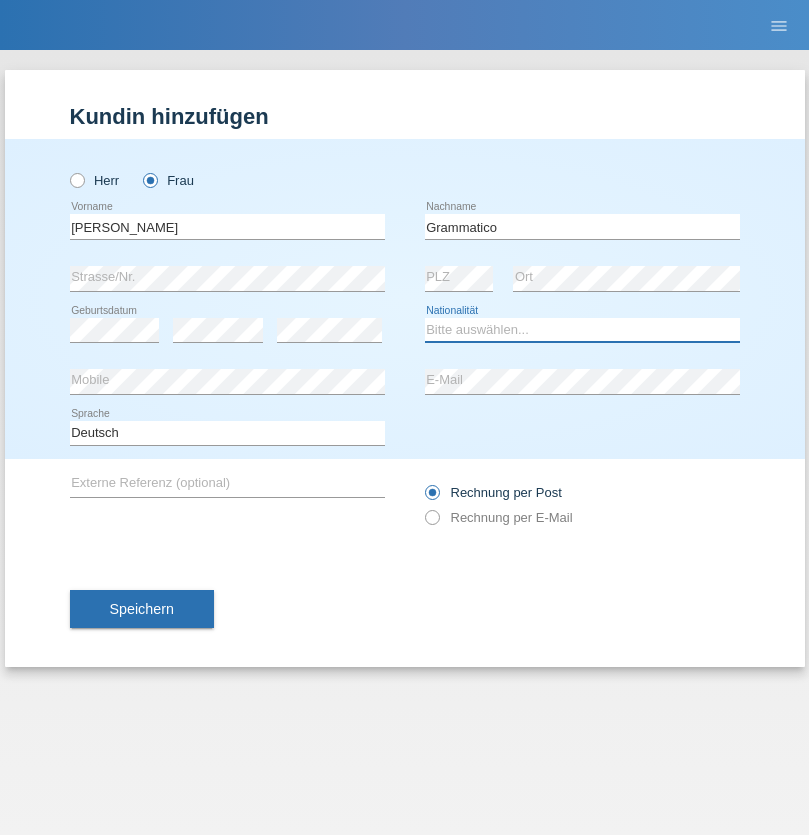 select on "CH" 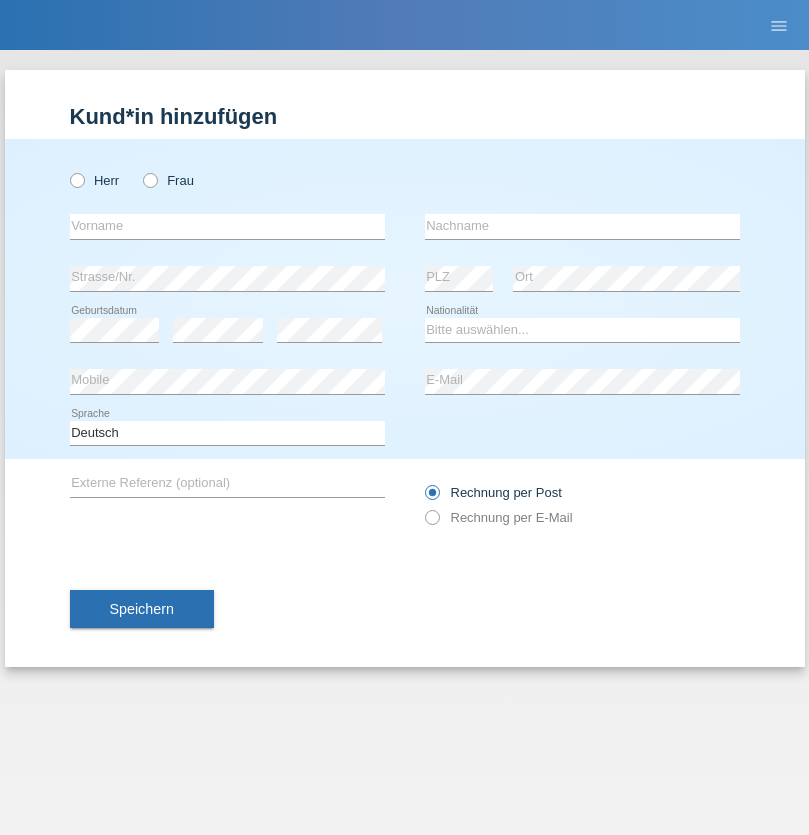 scroll, scrollTop: 0, scrollLeft: 0, axis: both 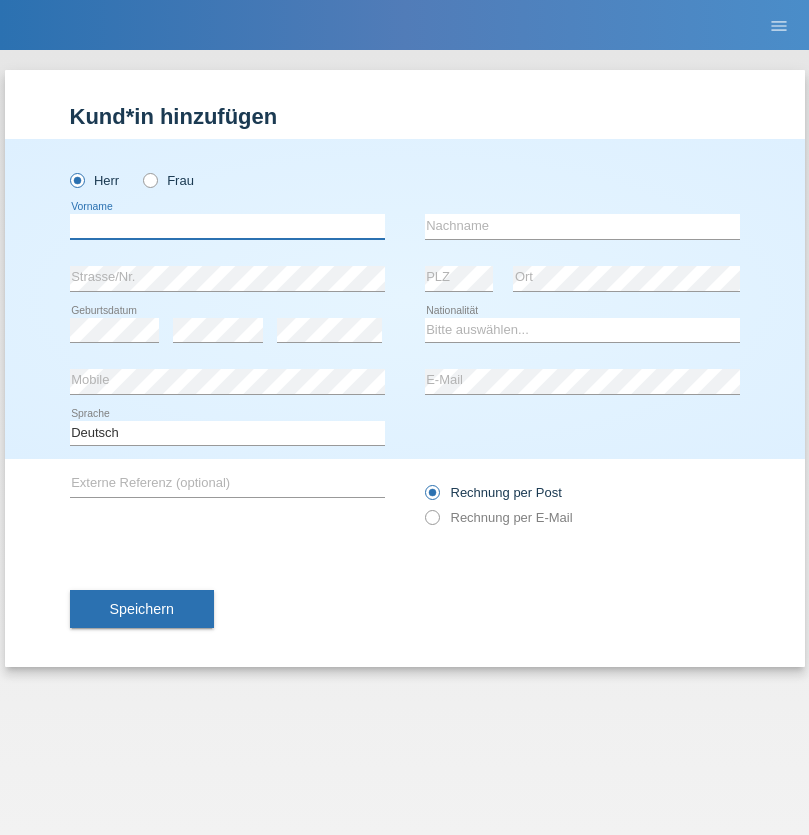click at bounding box center (227, 226) 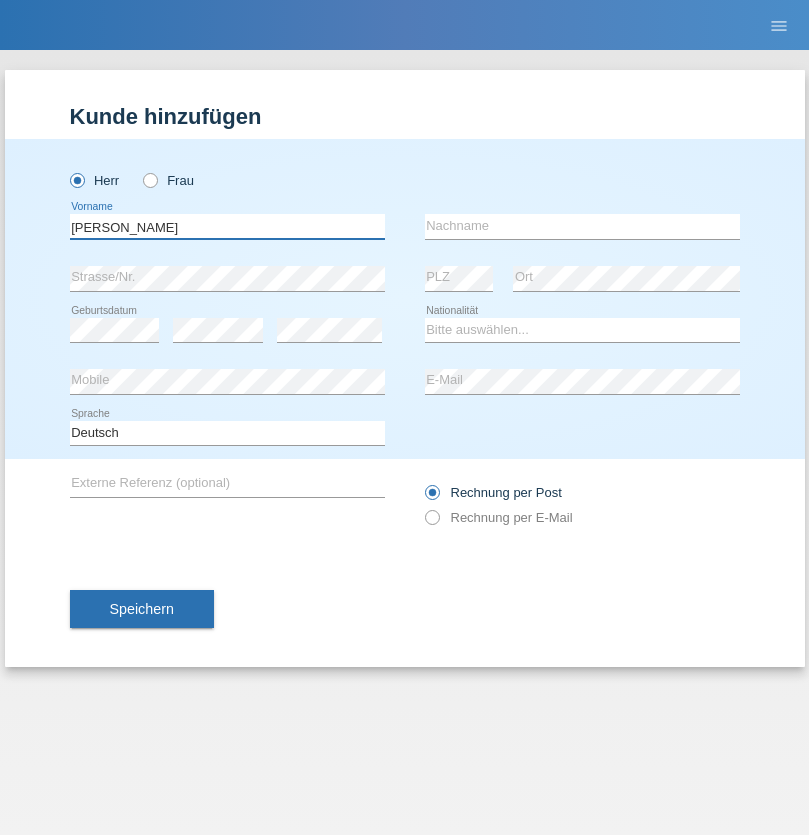 type on "Ivo" 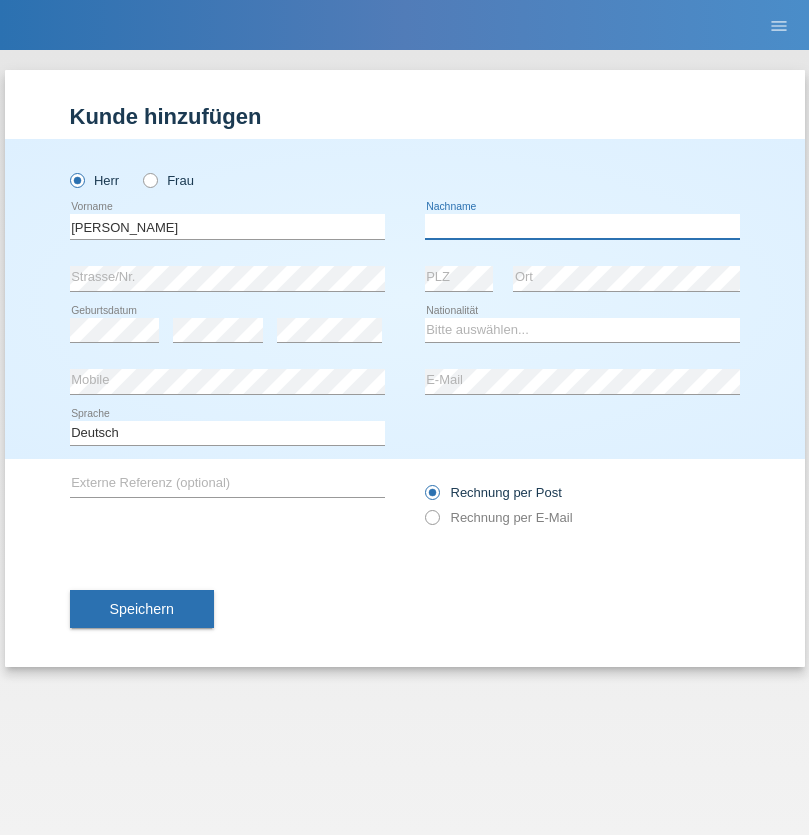 click at bounding box center (582, 226) 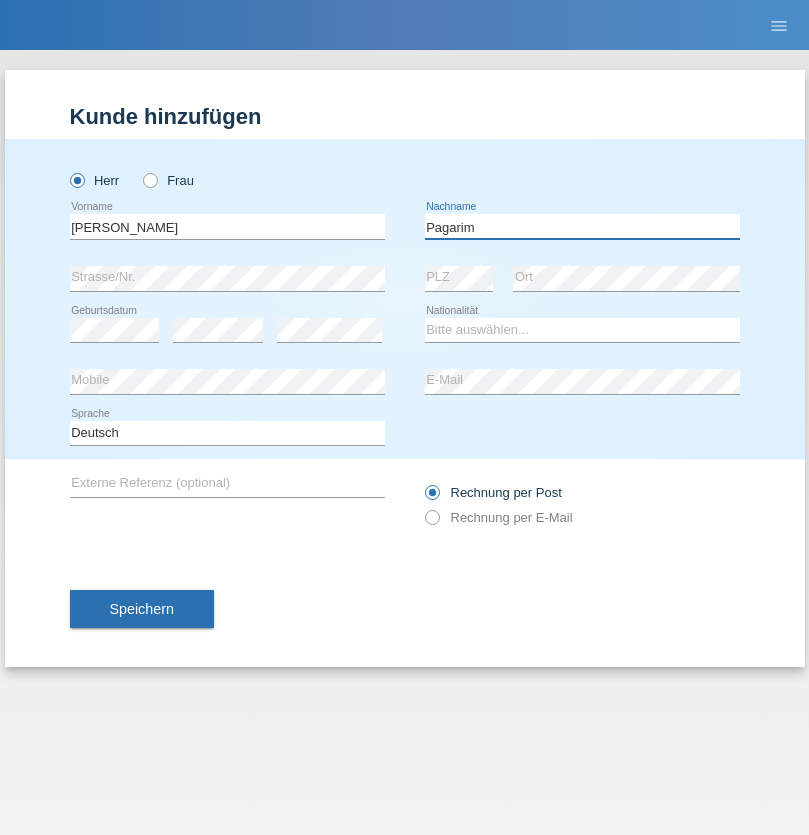 type on "Pagarim" 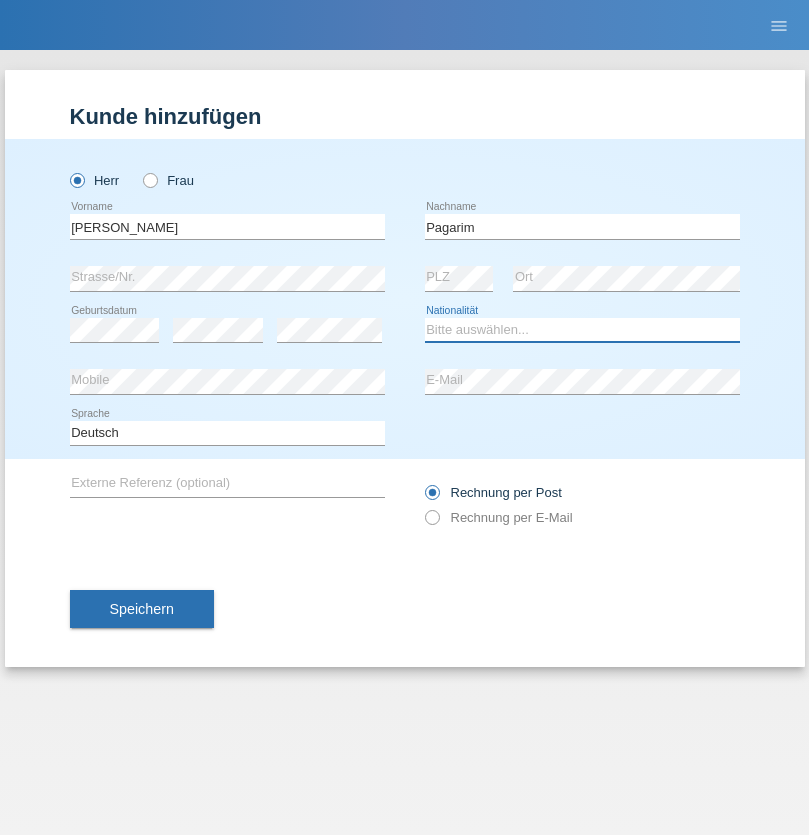 select on "CH" 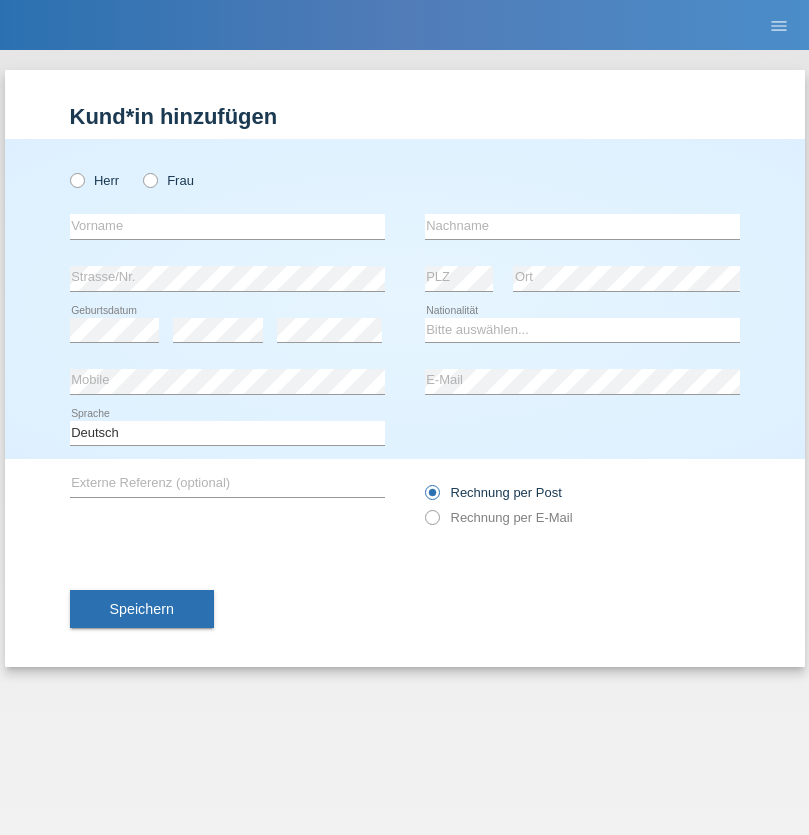 scroll, scrollTop: 0, scrollLeft: 0, axis: both 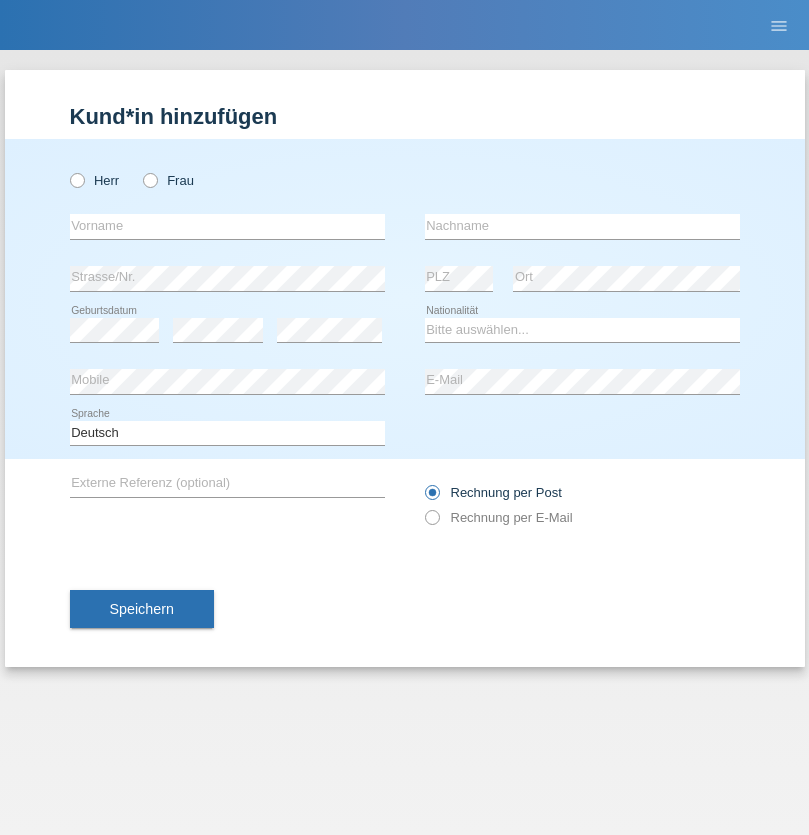 radio on "true" 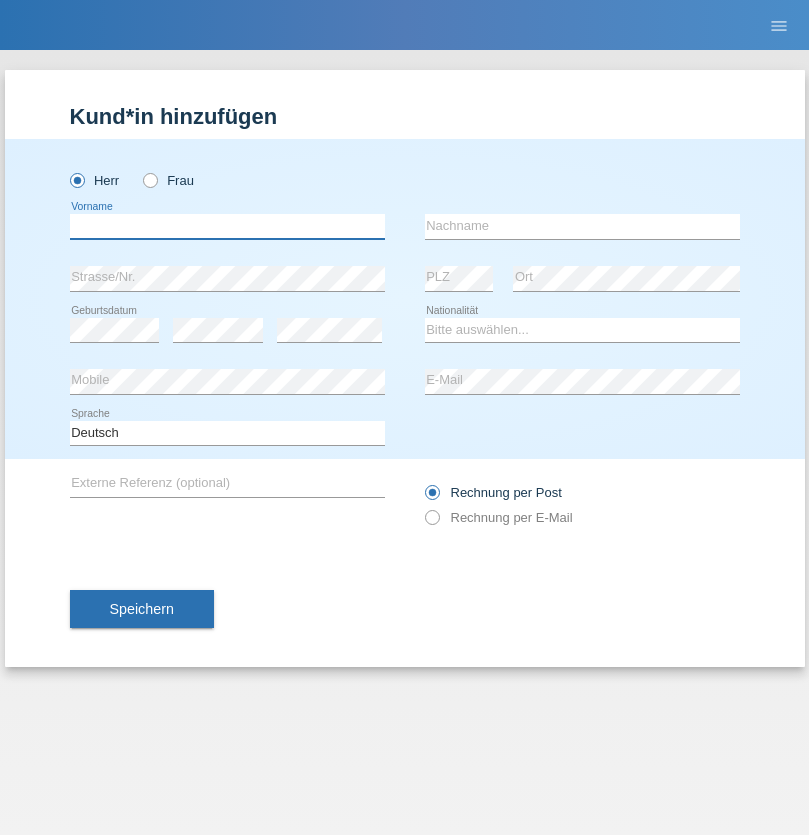click at bounding box center (227, 226) 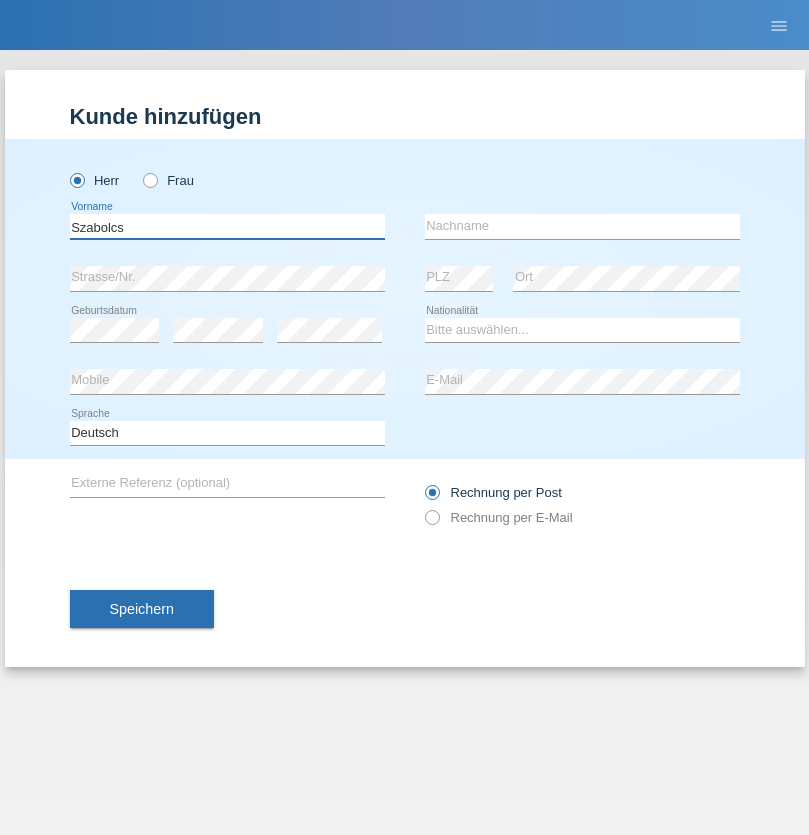 type on "Szabolcs" 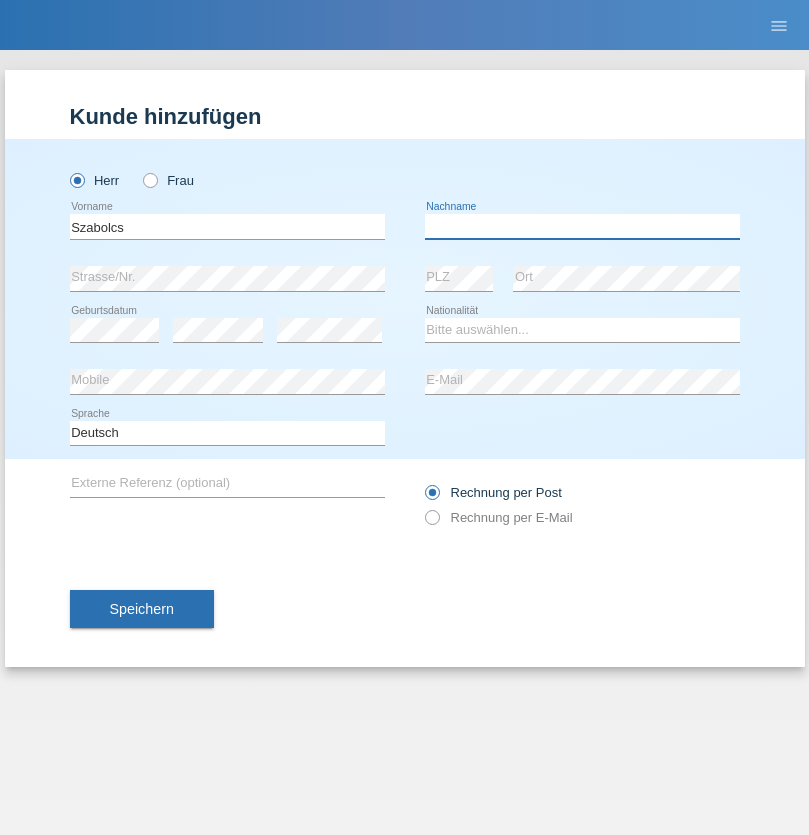 click at bounding box center (582, 226) 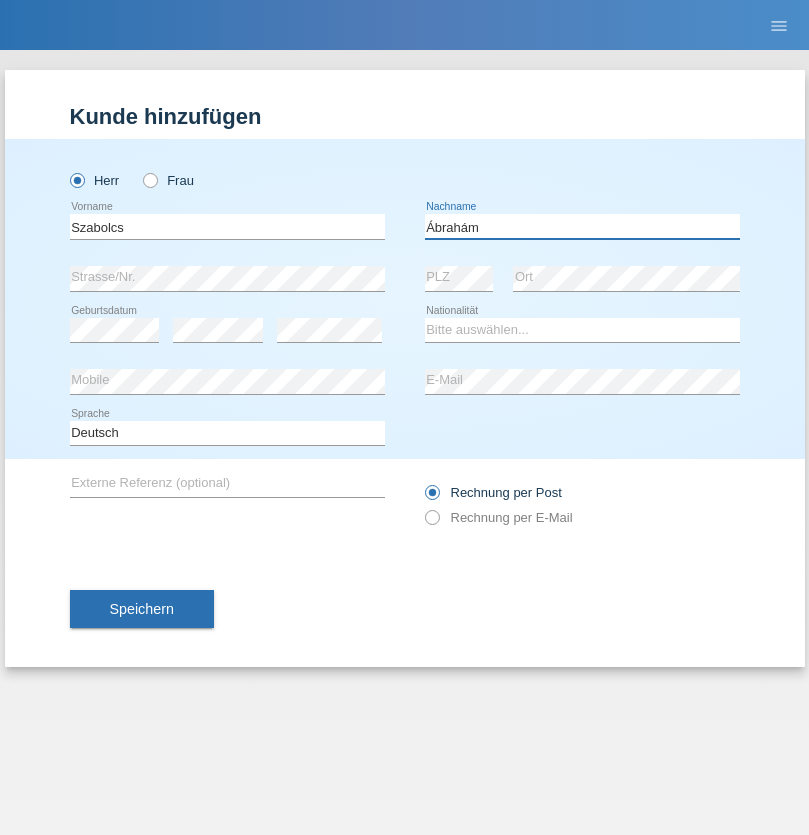 type on "Ábrahám" 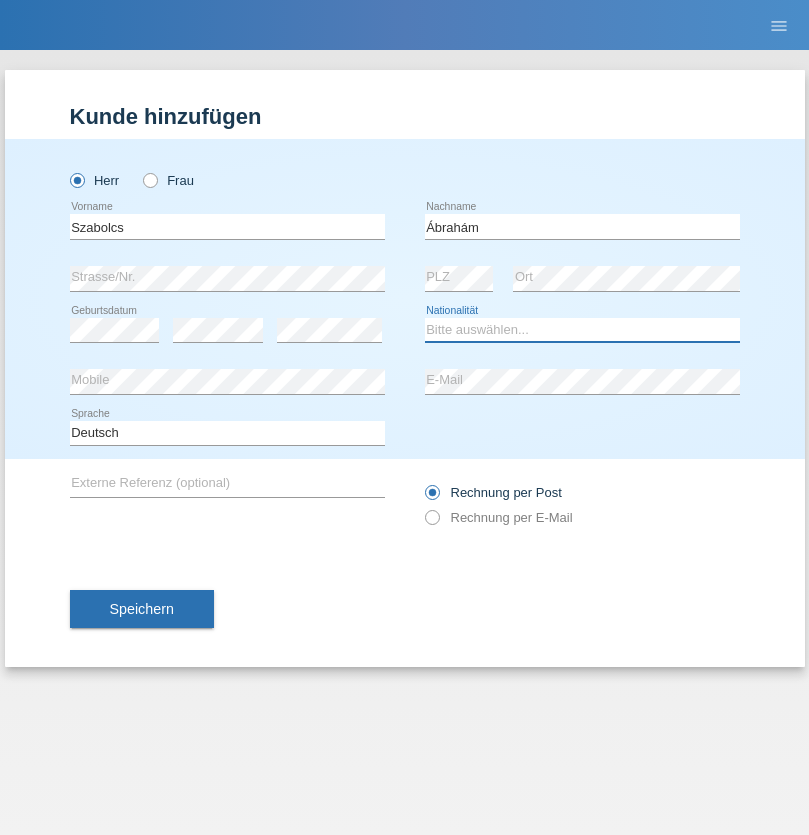 select on "HU" 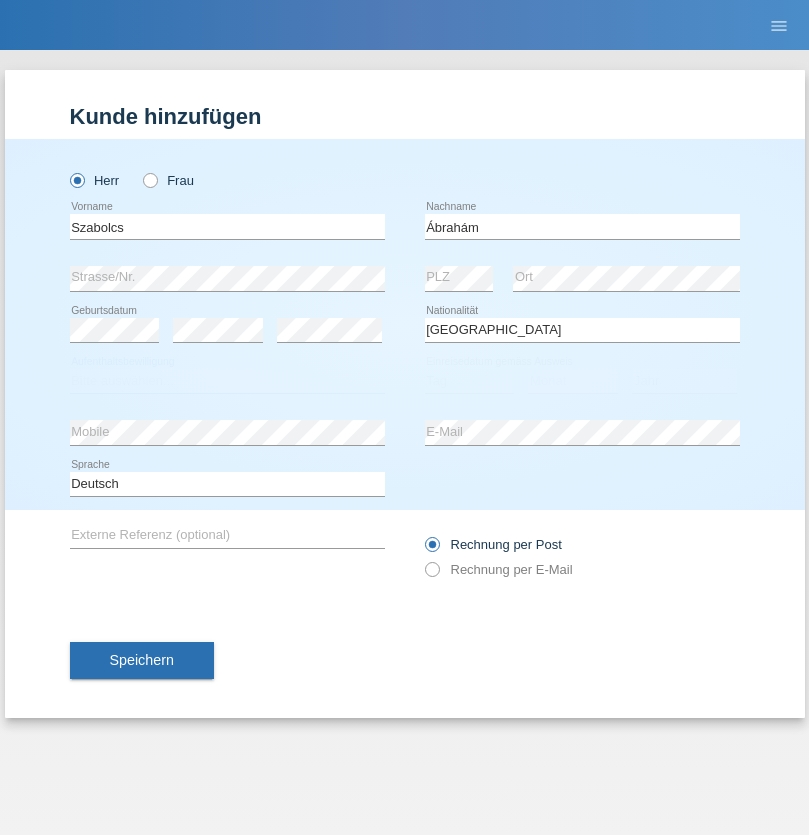 select on "C" 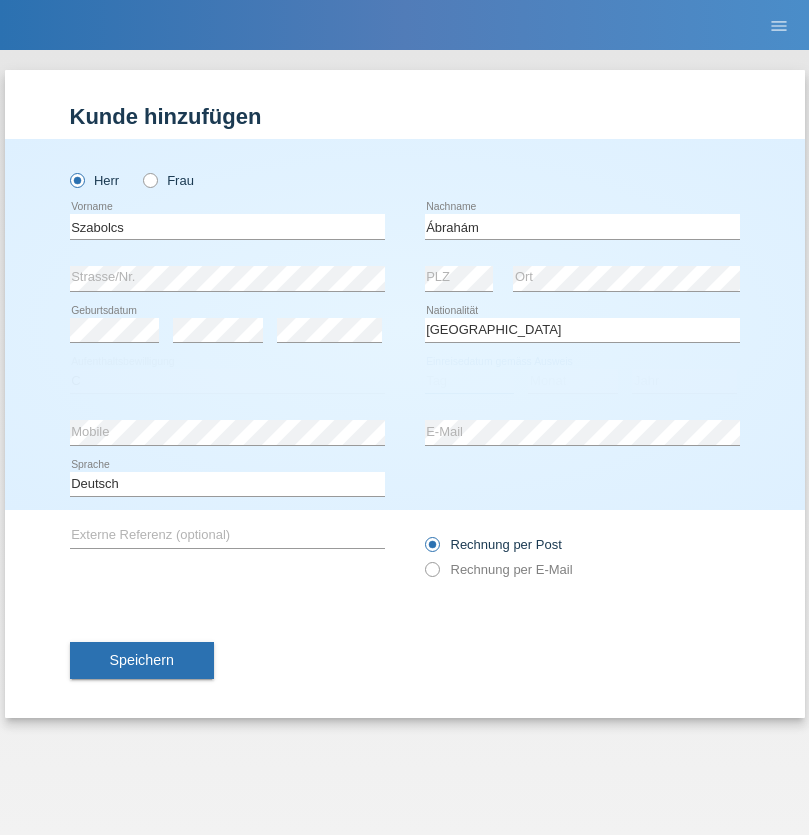 select on "09" 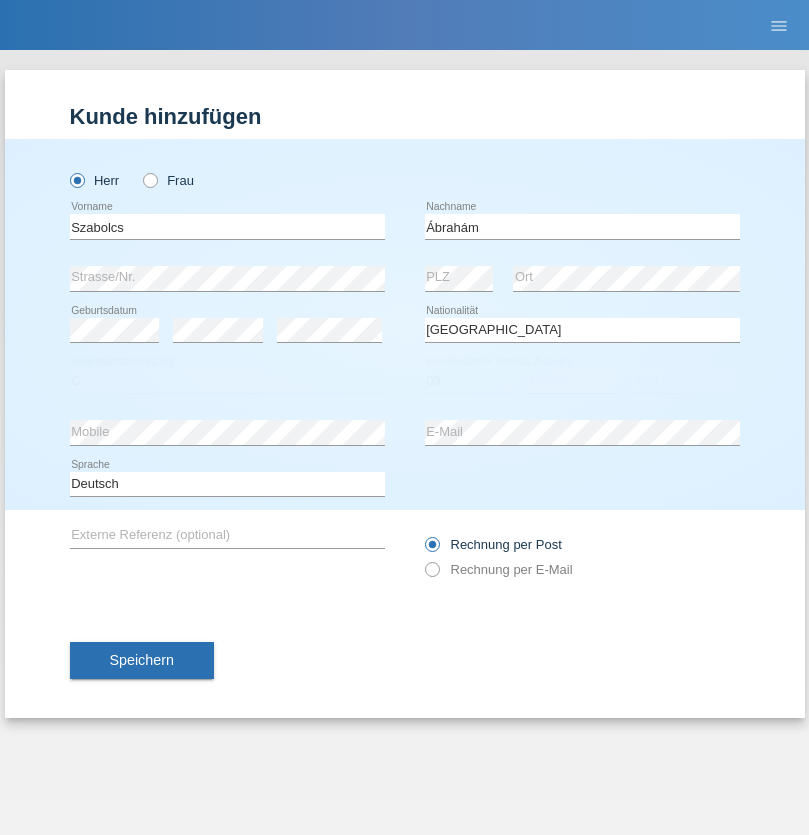 select on "12" 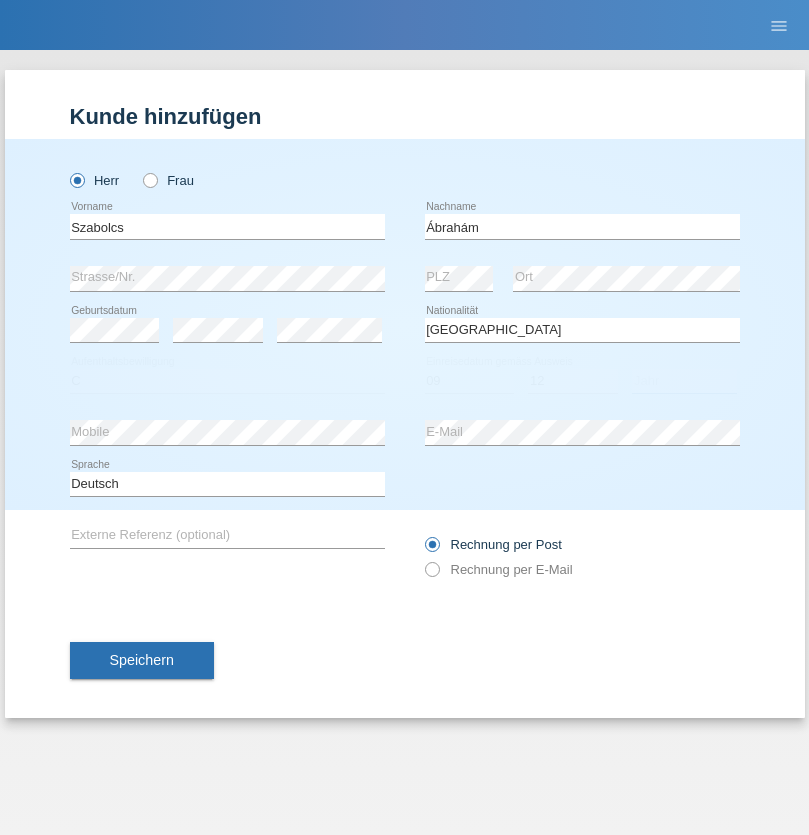 select on "2021" 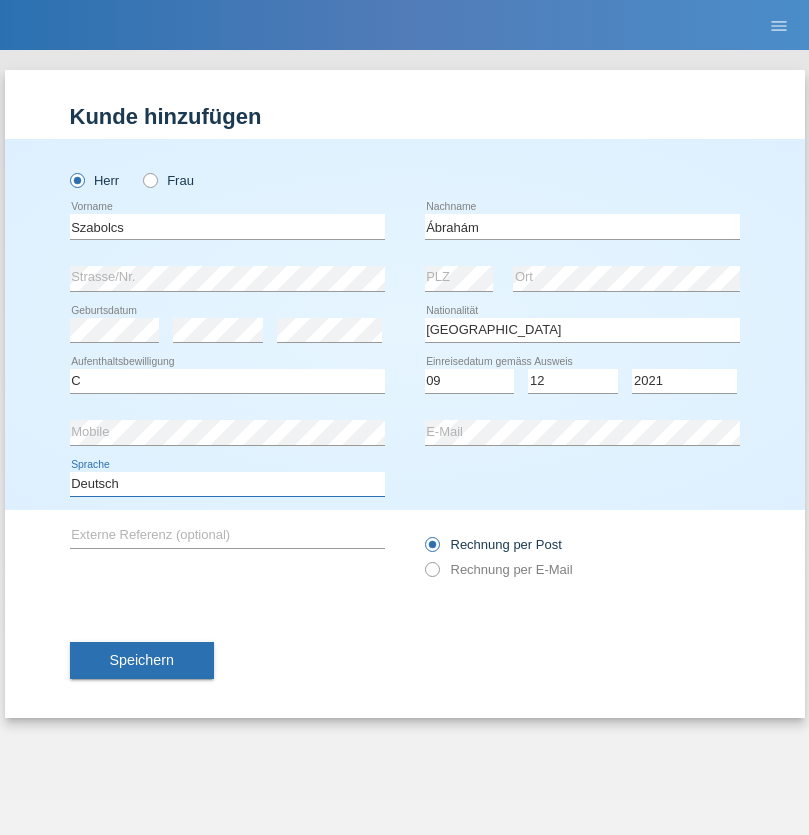 select on "en" 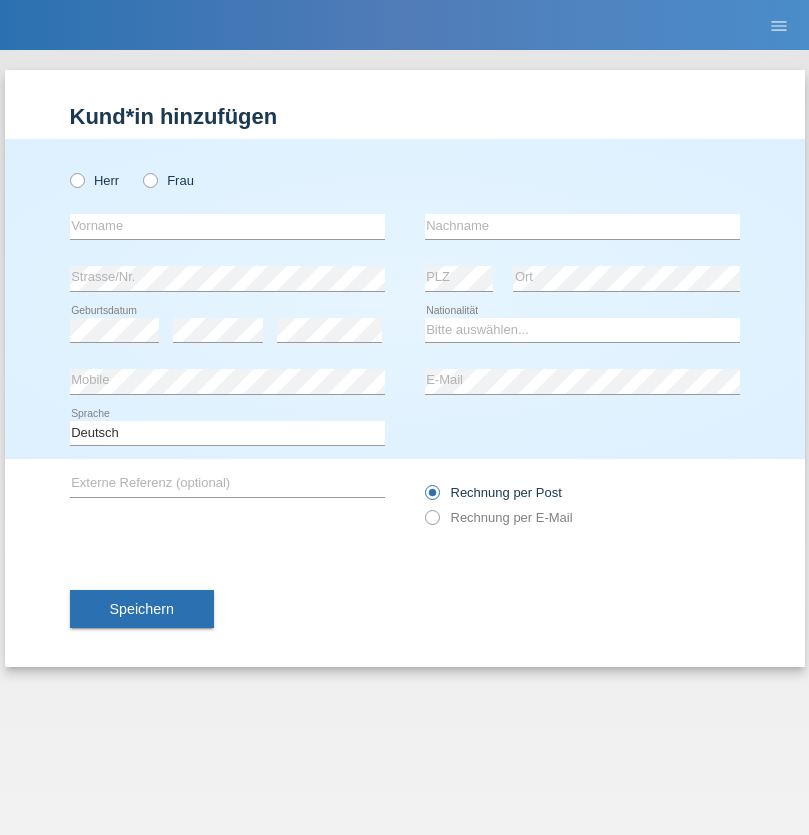 scroll, scrollTop: 0, scrollLeft: 0, axis: both 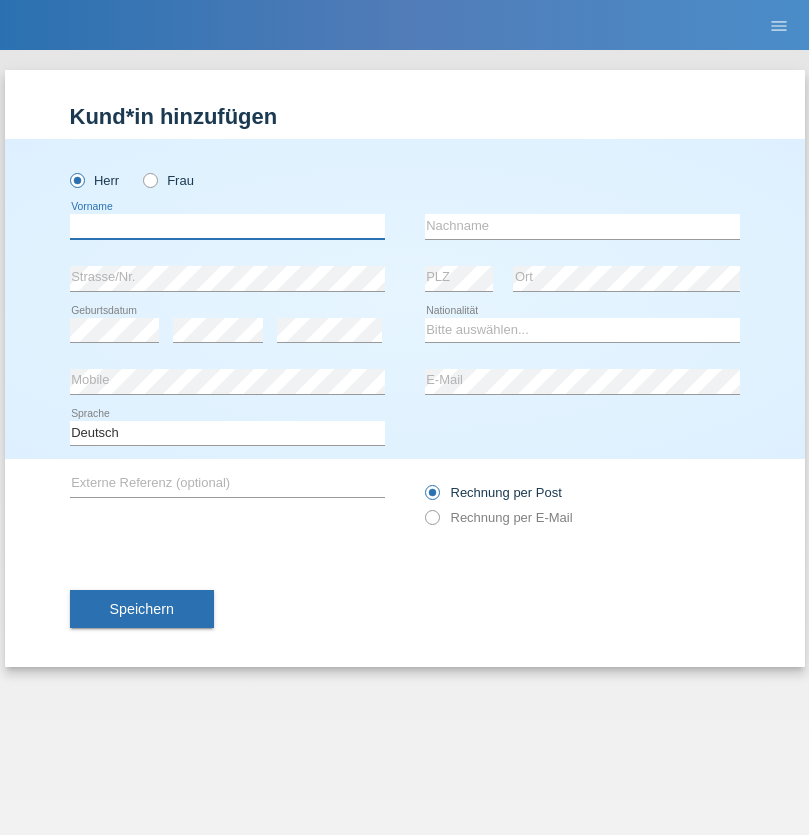 click at bounding box center [227, 226] 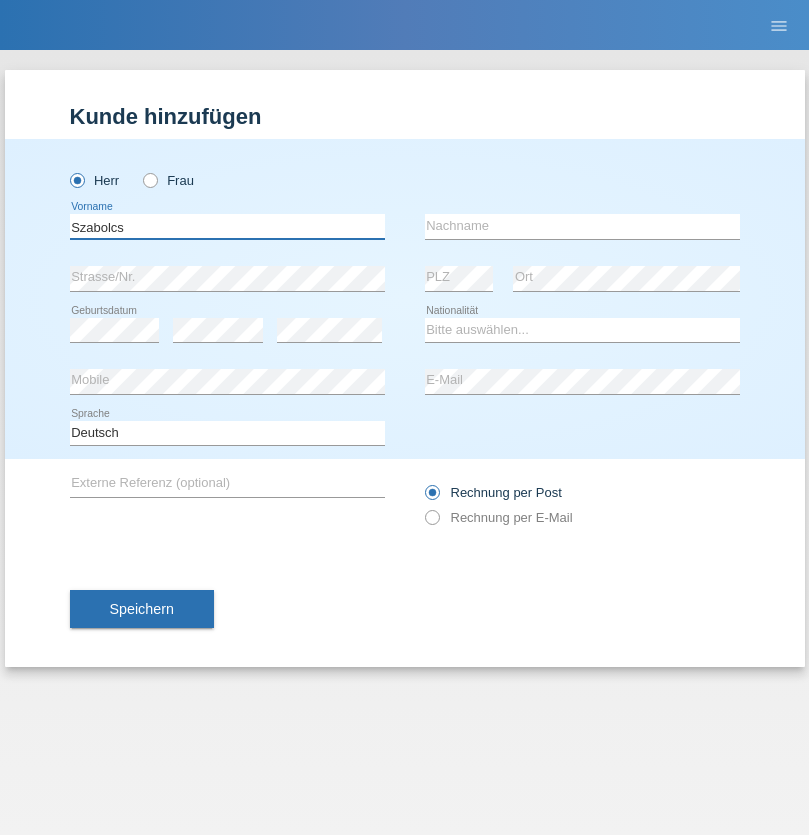 type on "Szabolcs" 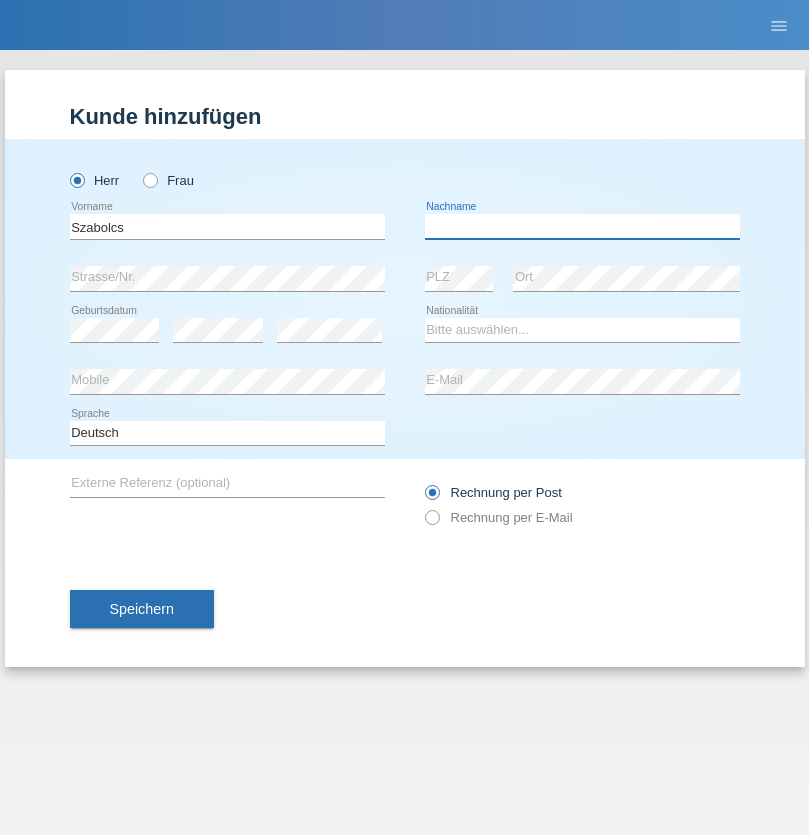 click at bounding box center [582, 226] 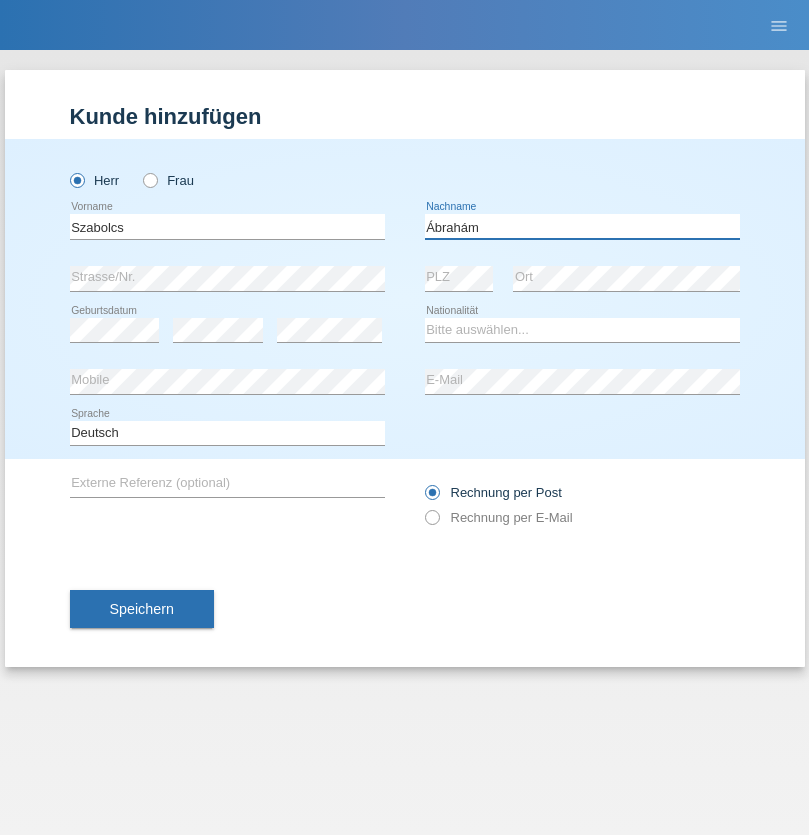 type on "Ábrahám" 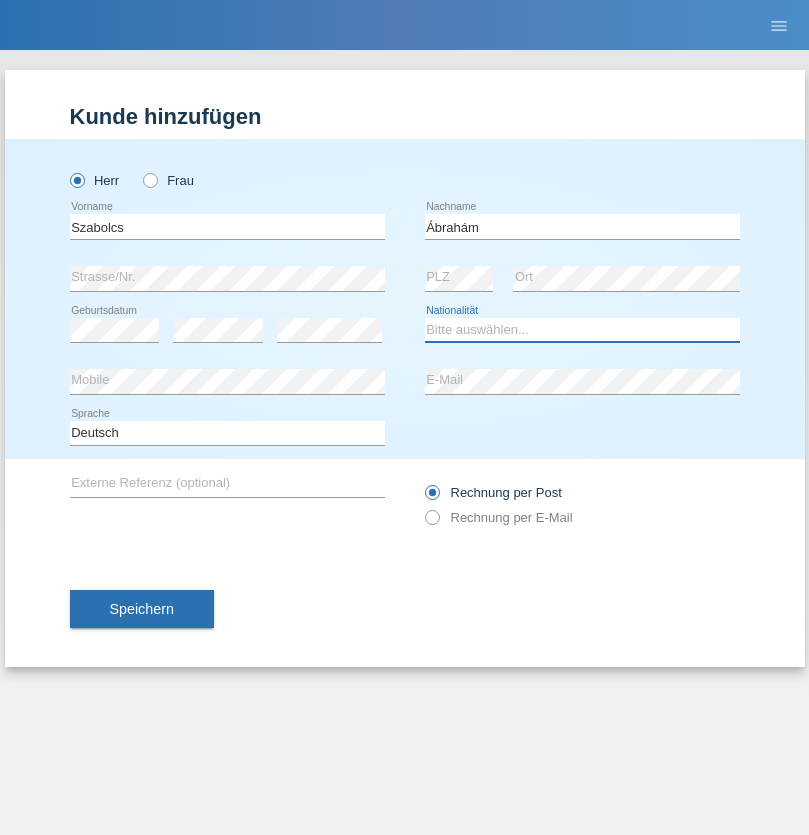 select on "HU" 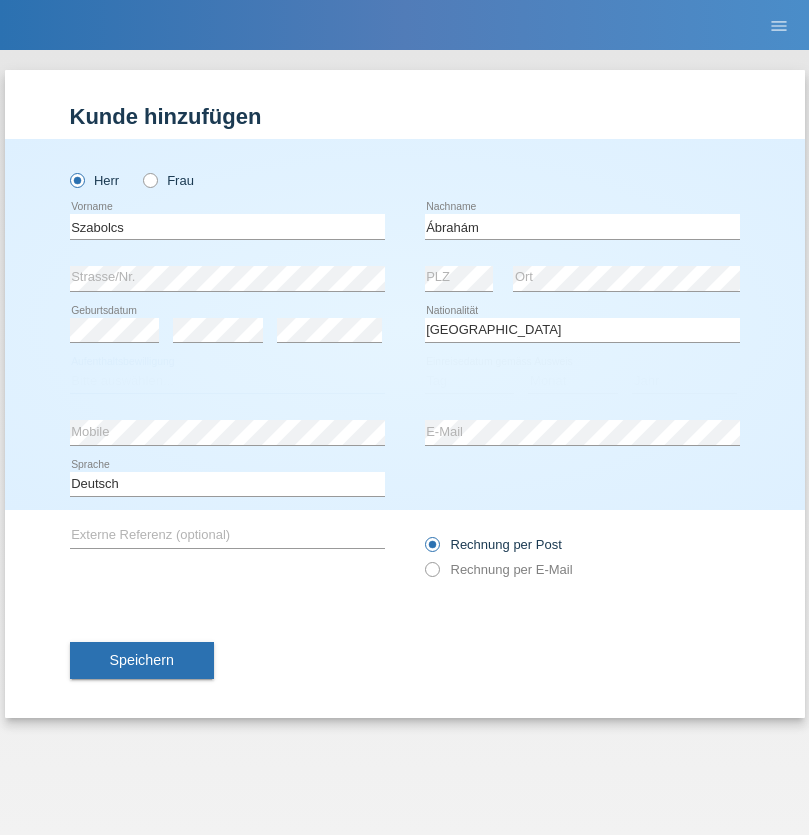 select on "C" 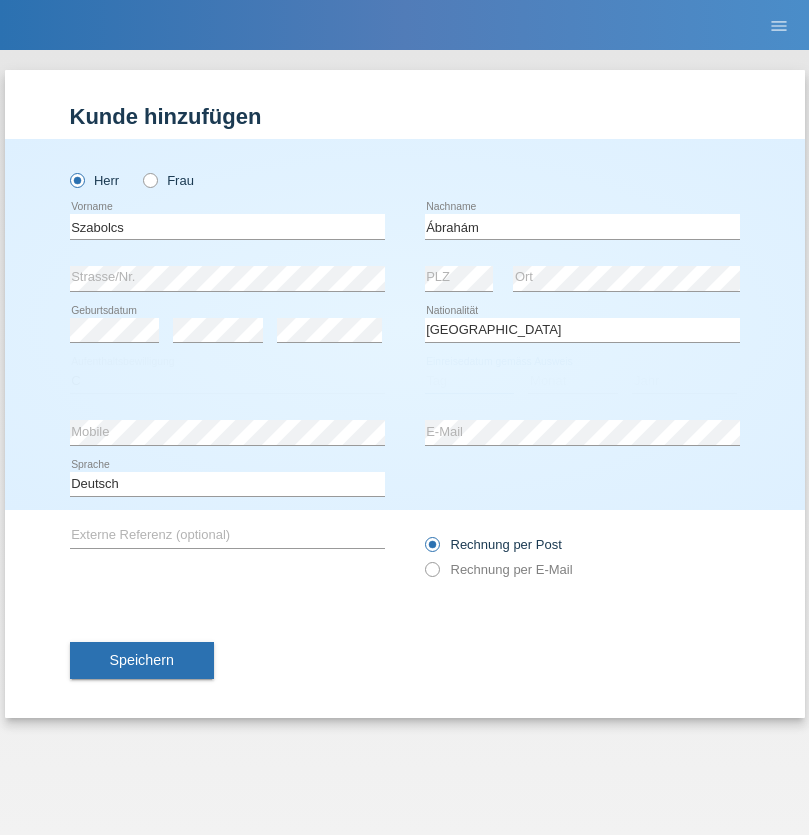 select on "09" 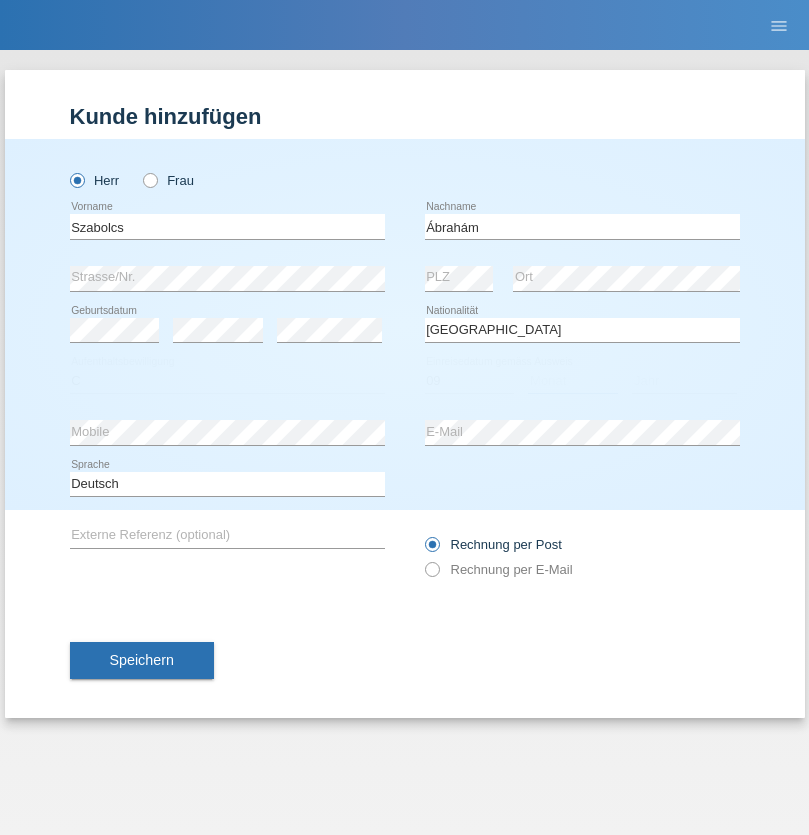 select on "12" 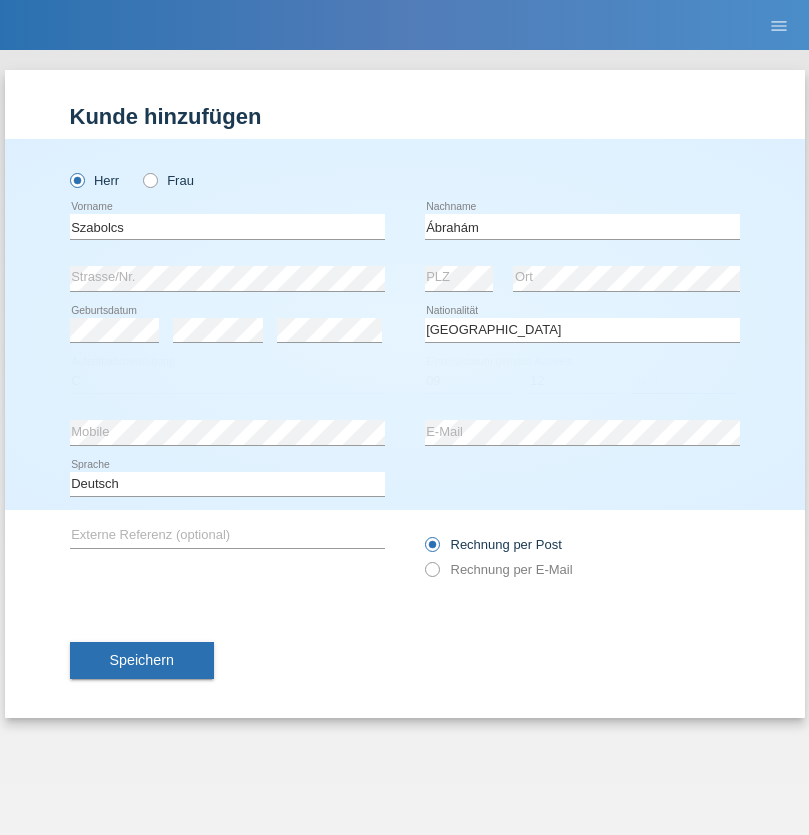 select on "2021" 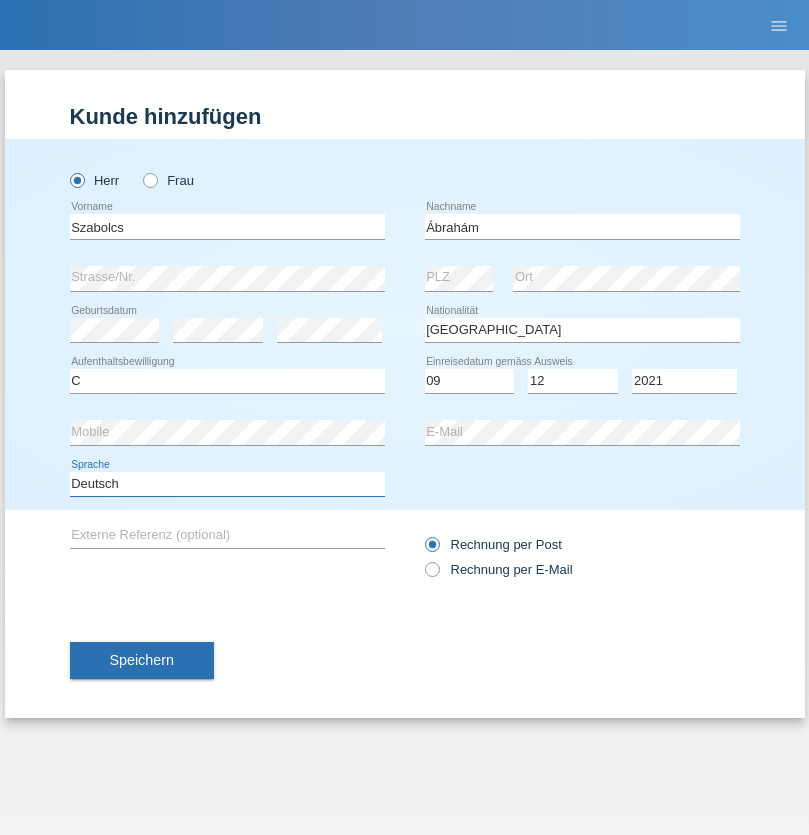 select on "en" 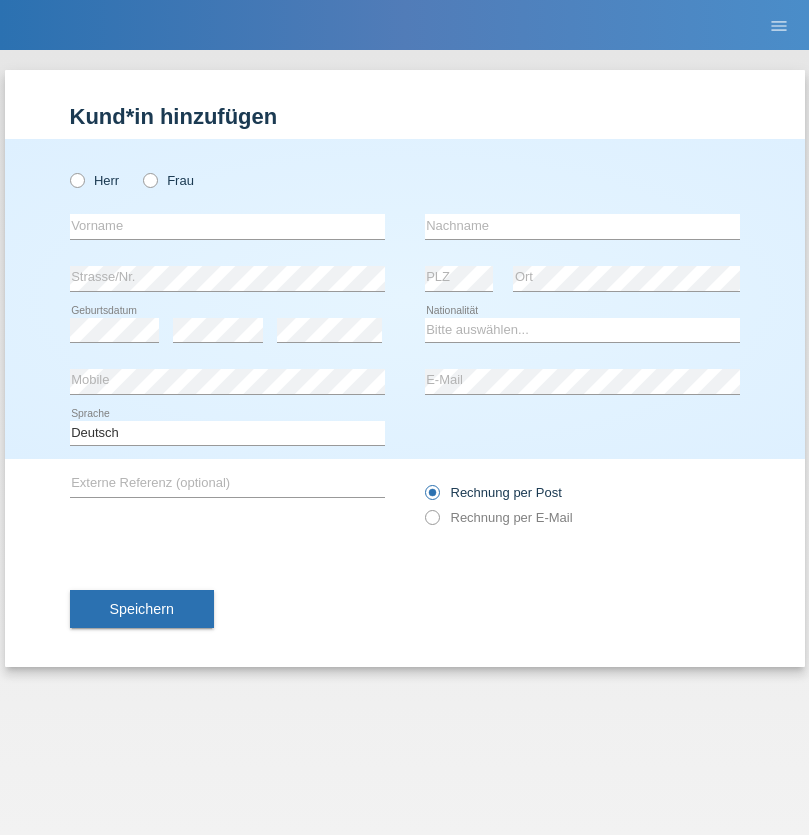 scroll, scrollTop: 0, scrollLeft: 0, axis: both 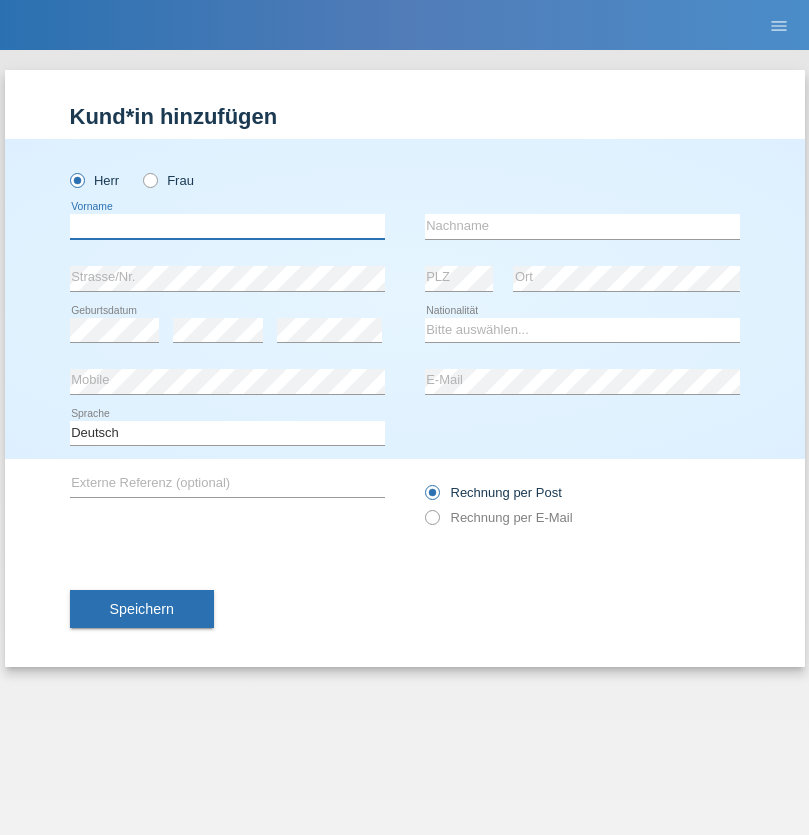 click at bounding box center (227, 226) 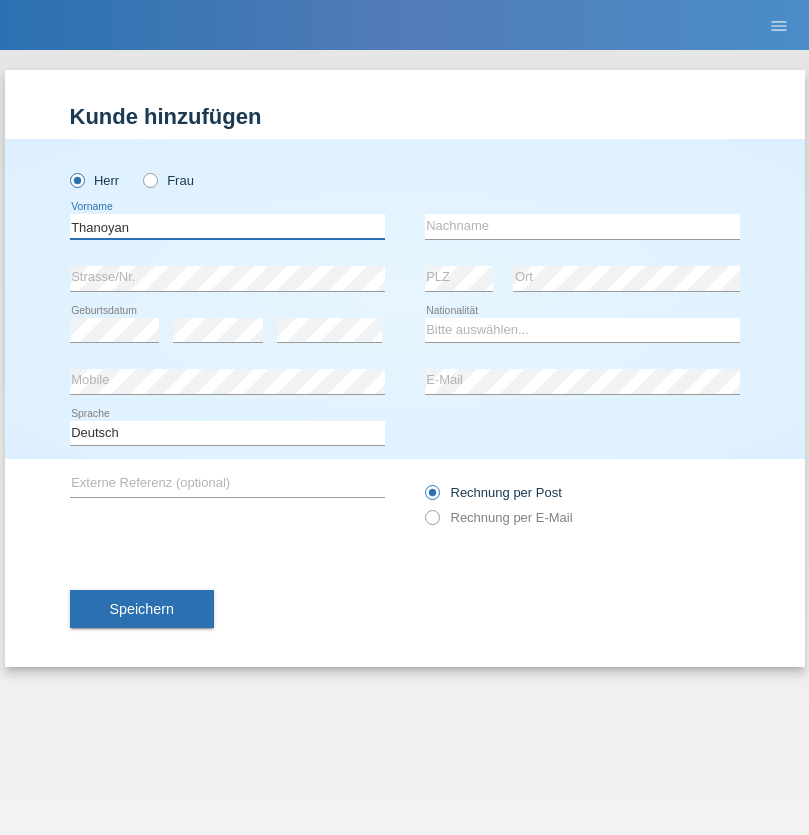 type on "Thanoyan" 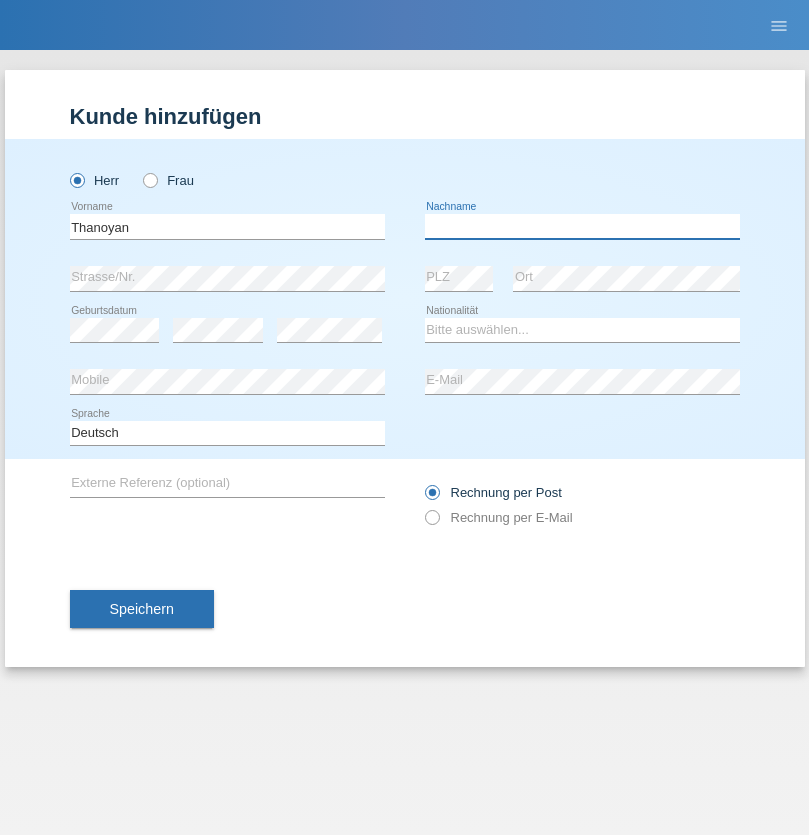 click at bounding box center [582, 226] 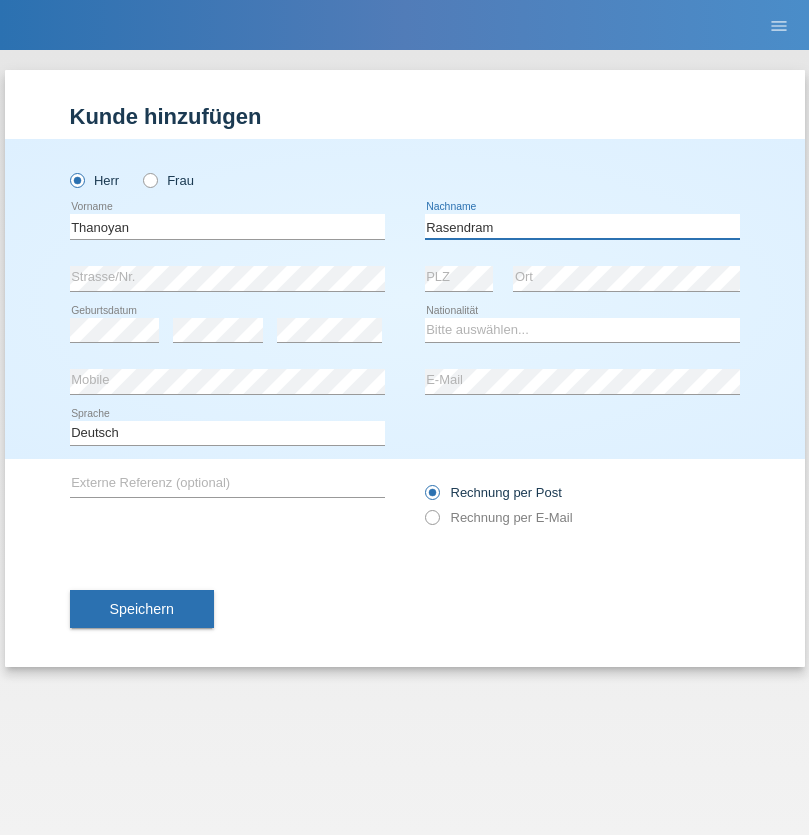 type on "Rasendram" 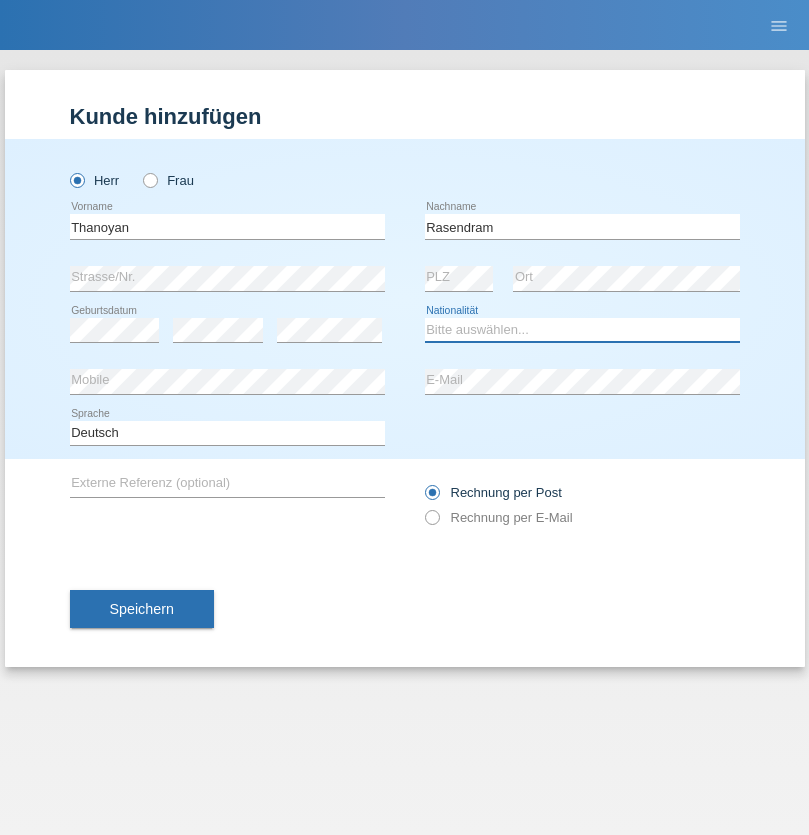 select on "LK" 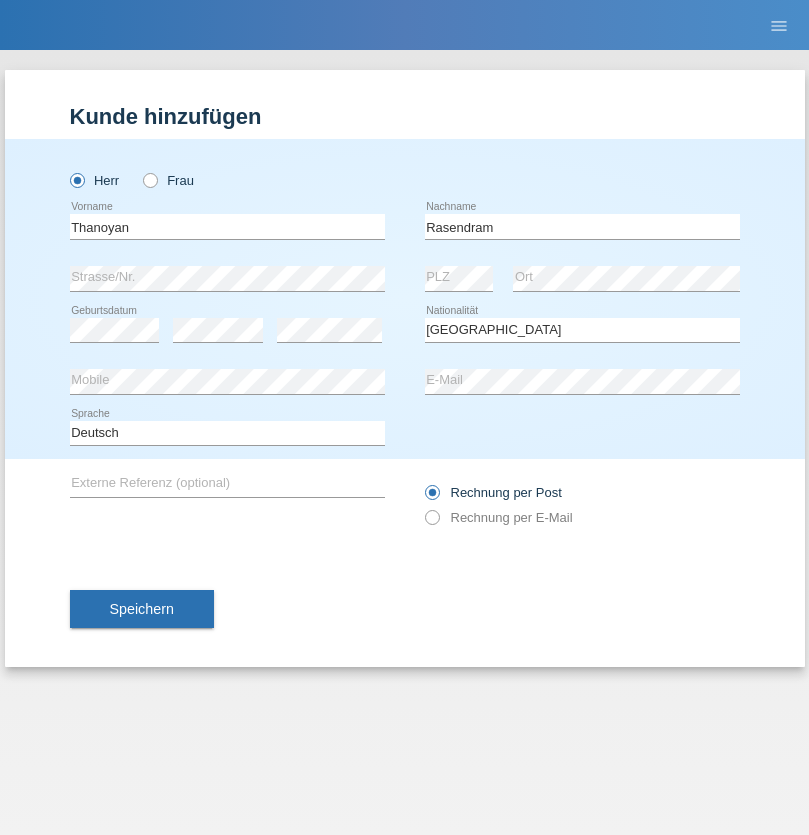 select on "C" 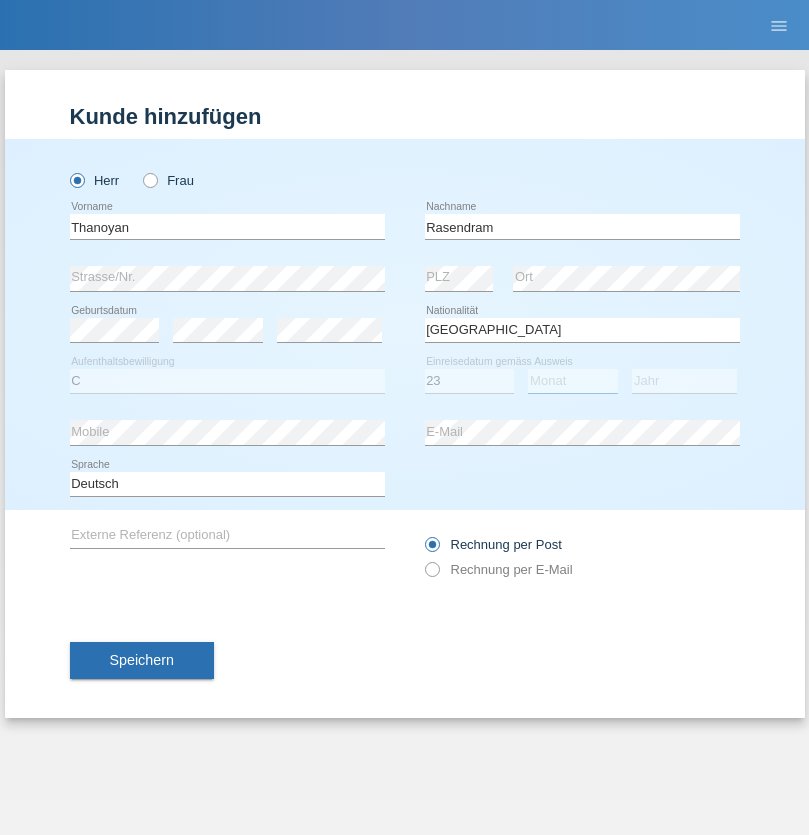 select on "02" 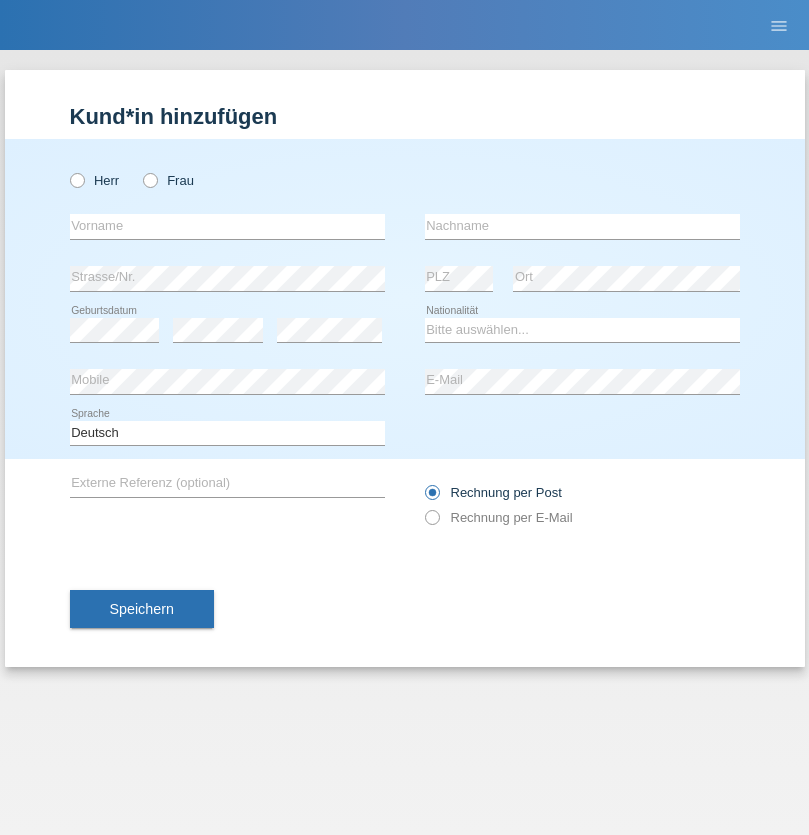 scroll, scrollTop: 0, scrollLeft: 0, axis: both 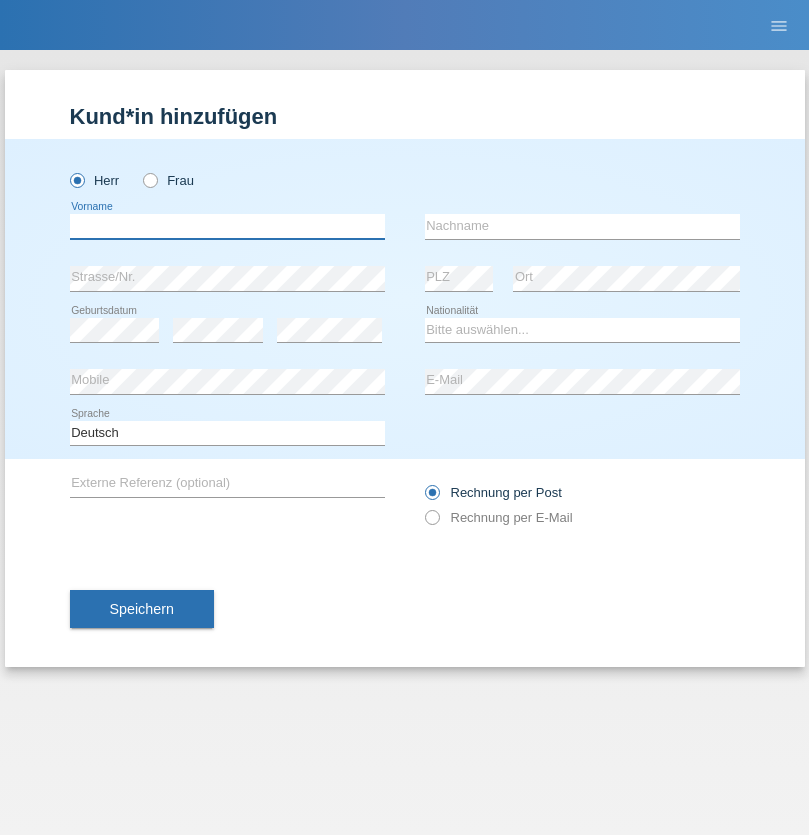 click at bounding box center [227, 226] 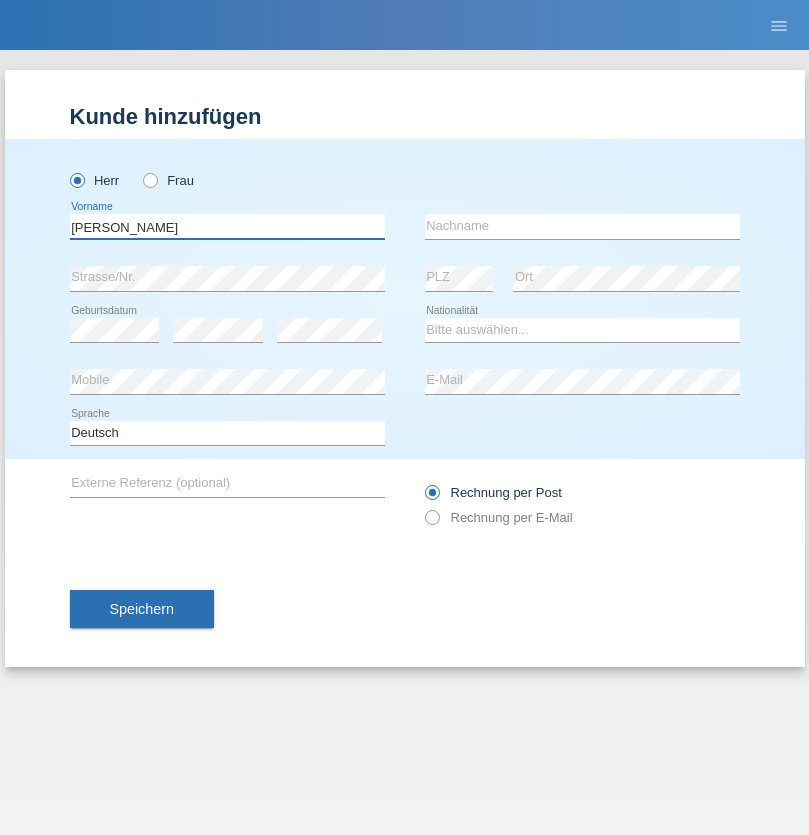 type on "[PERSON_NAME]" 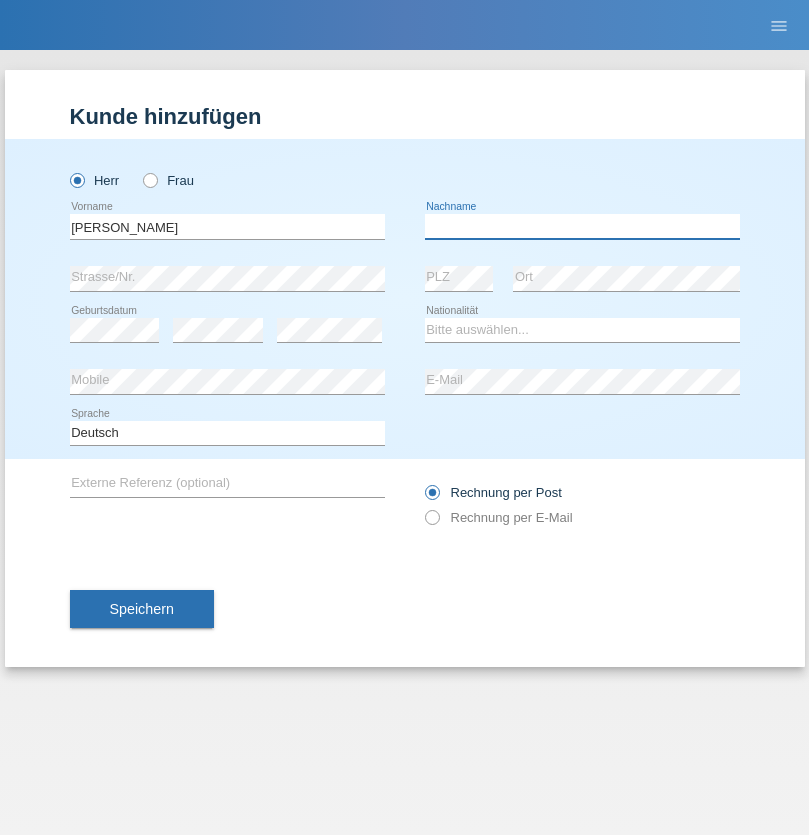 click at bounding box center (582, 226) 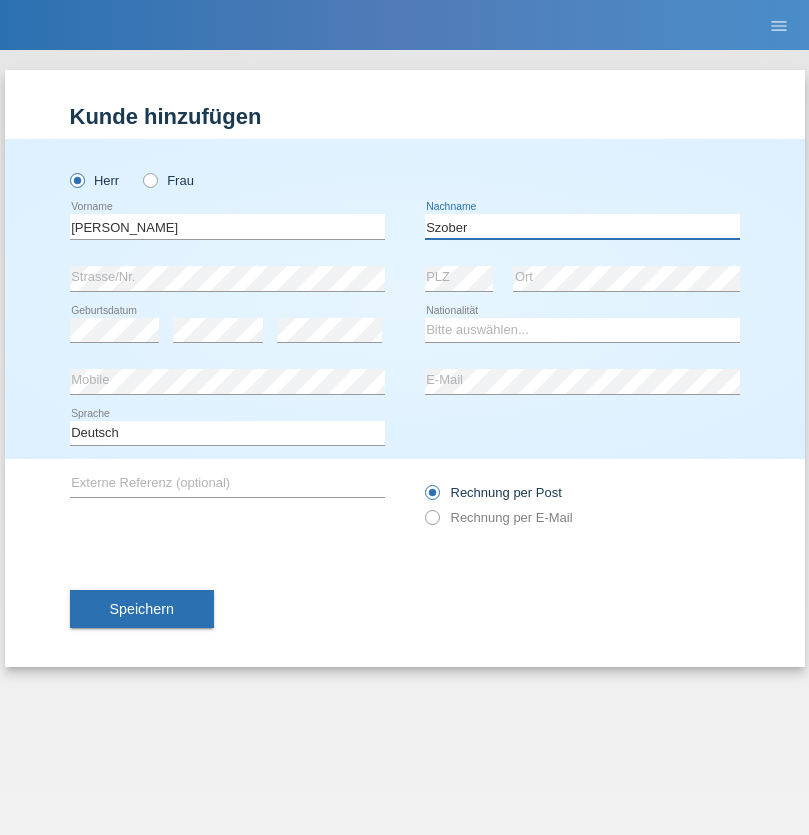 type on "Szober" 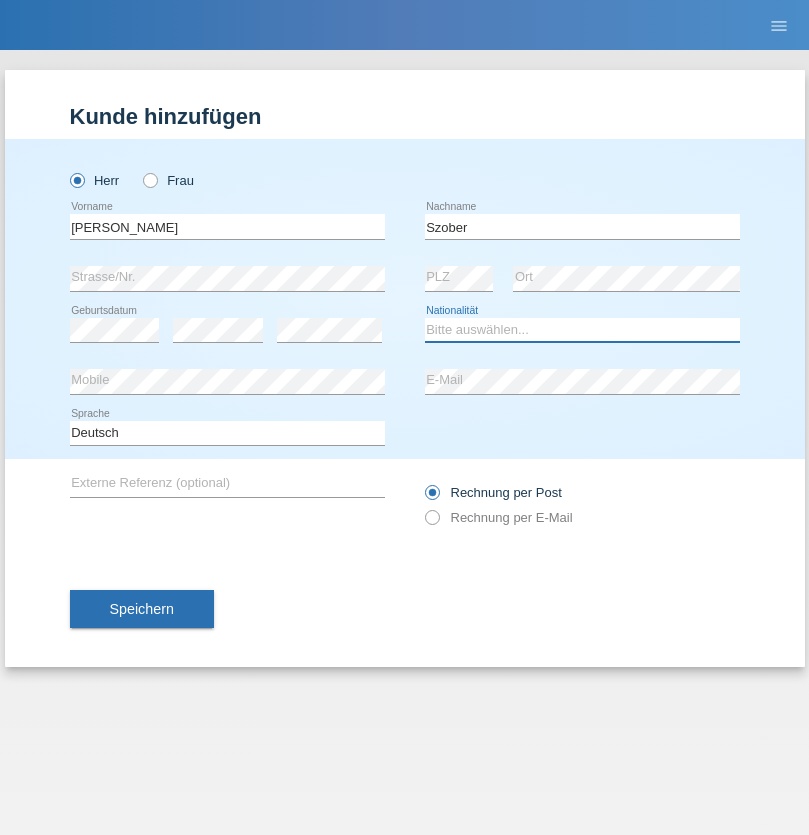 select on "PL" 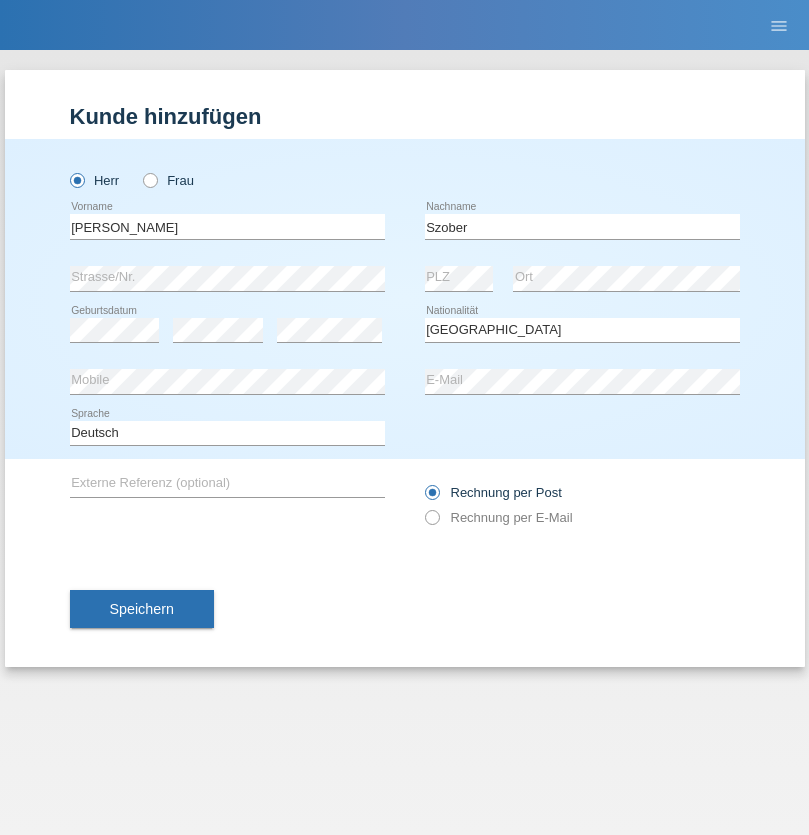 select on "C" 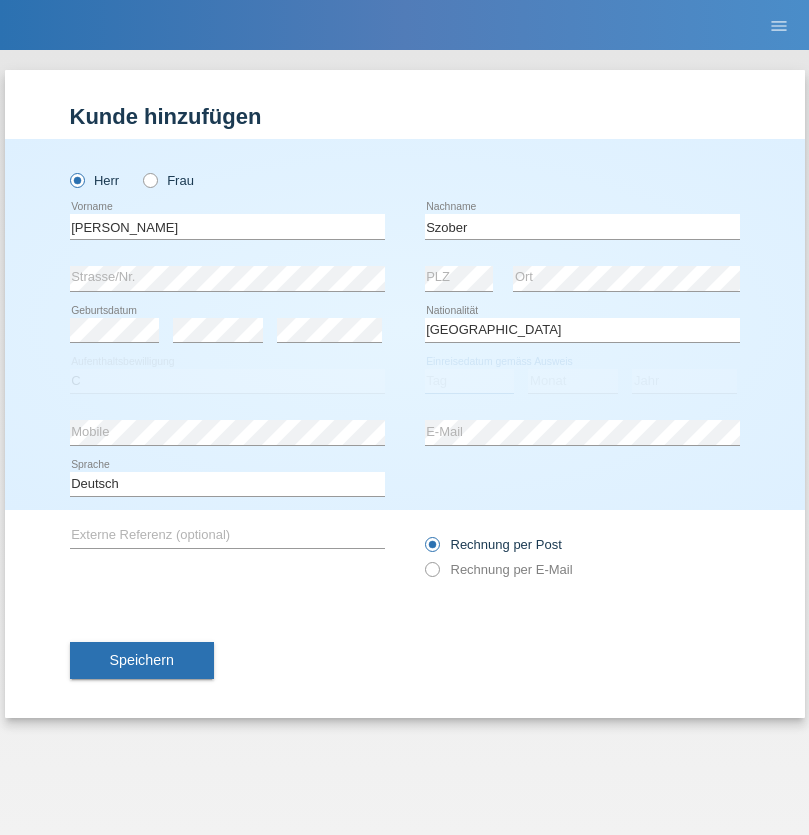 select on "01" 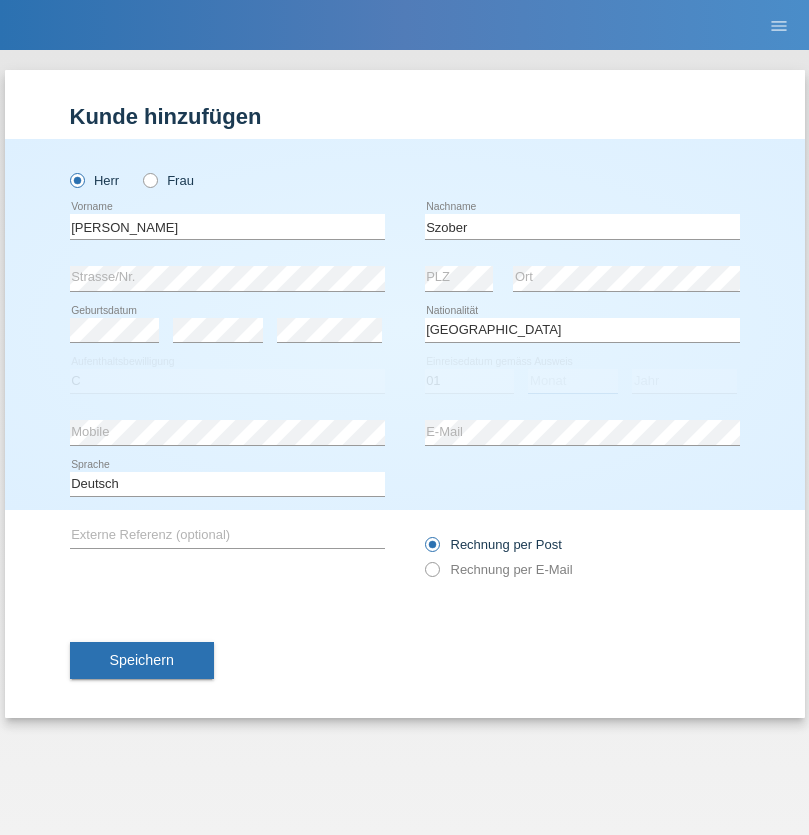 select on "05" 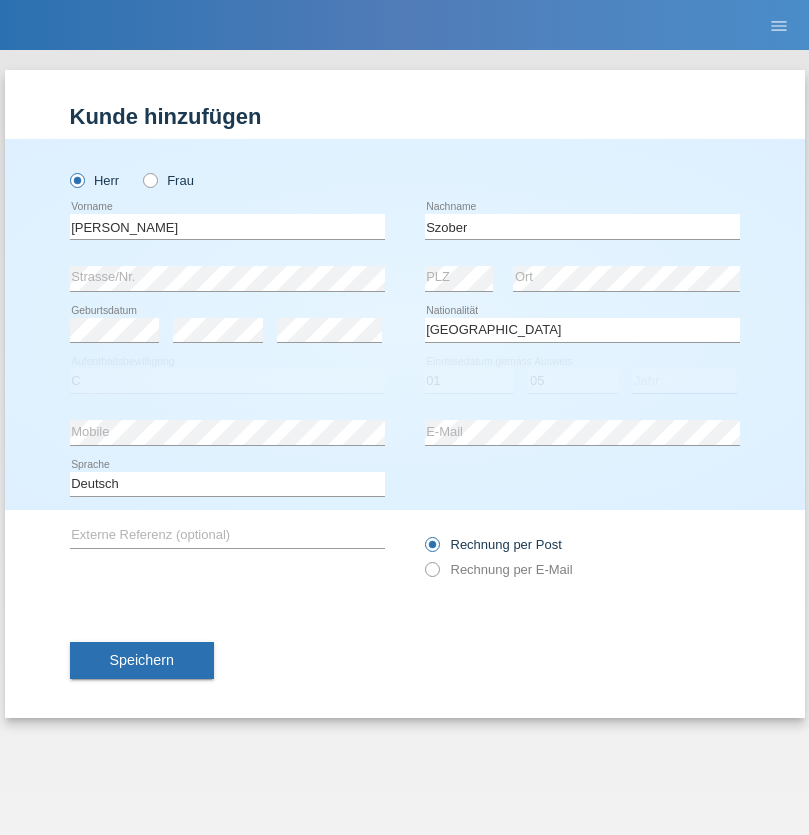 select on "2021" 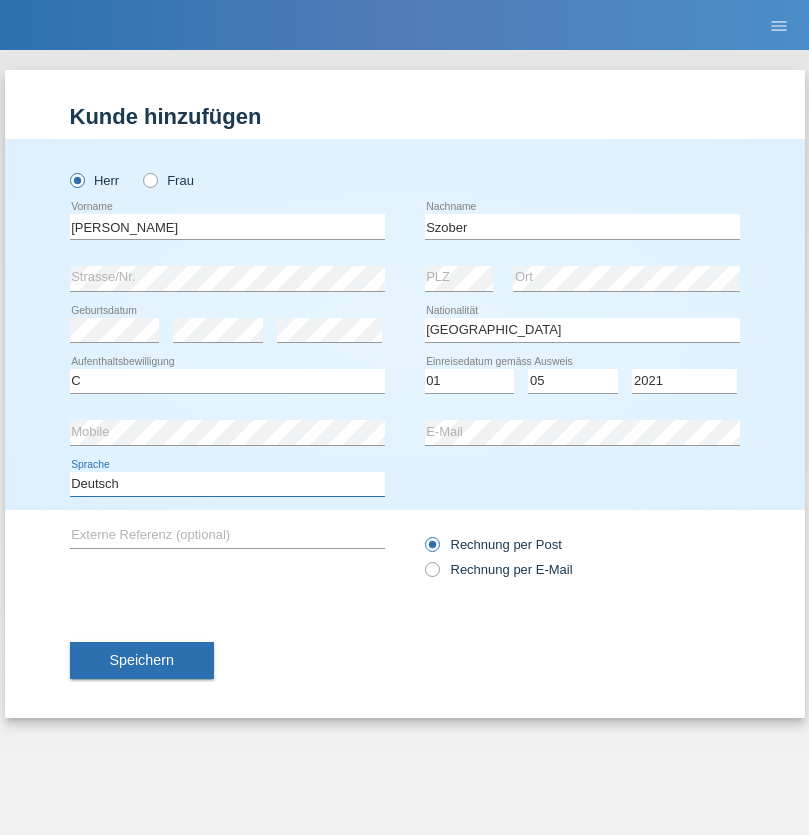 select on "en" 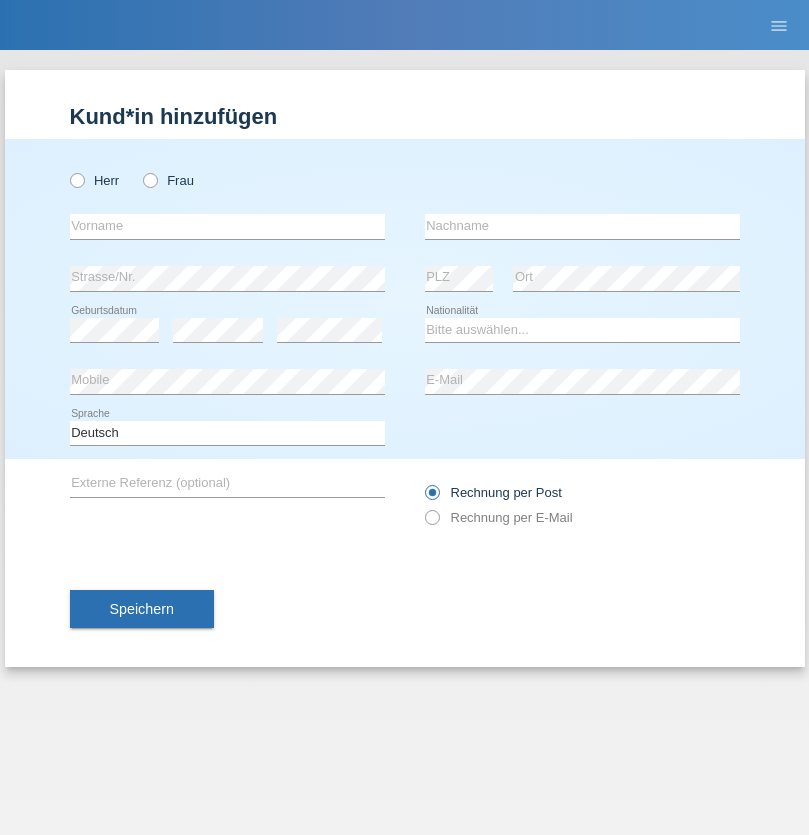 scroll, scrollTop: 0, scrollLeft: 0, axis: both 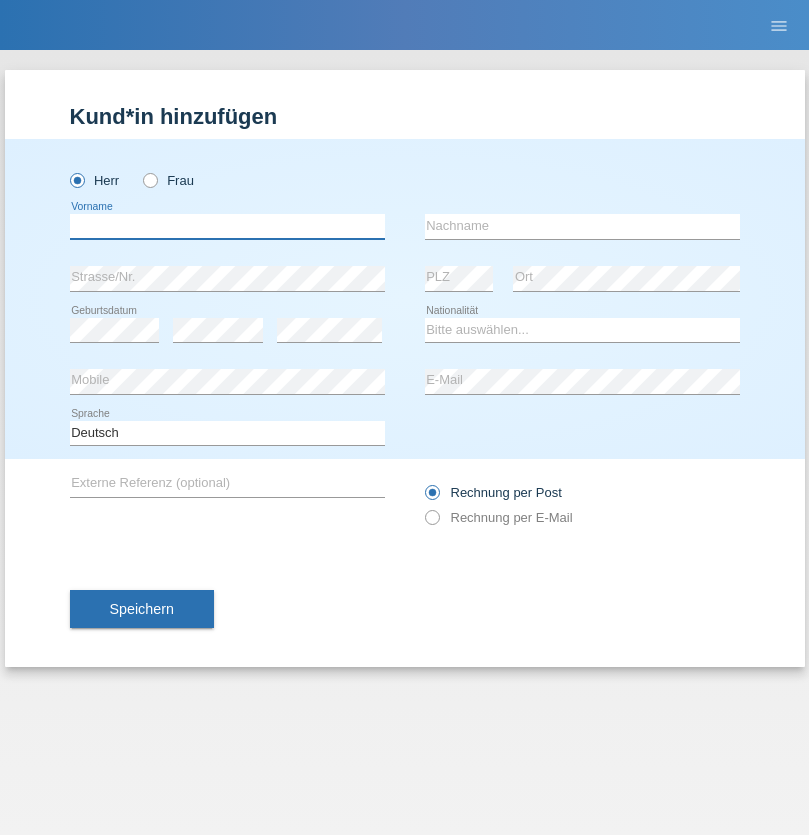click at bounding box center (227, 226) 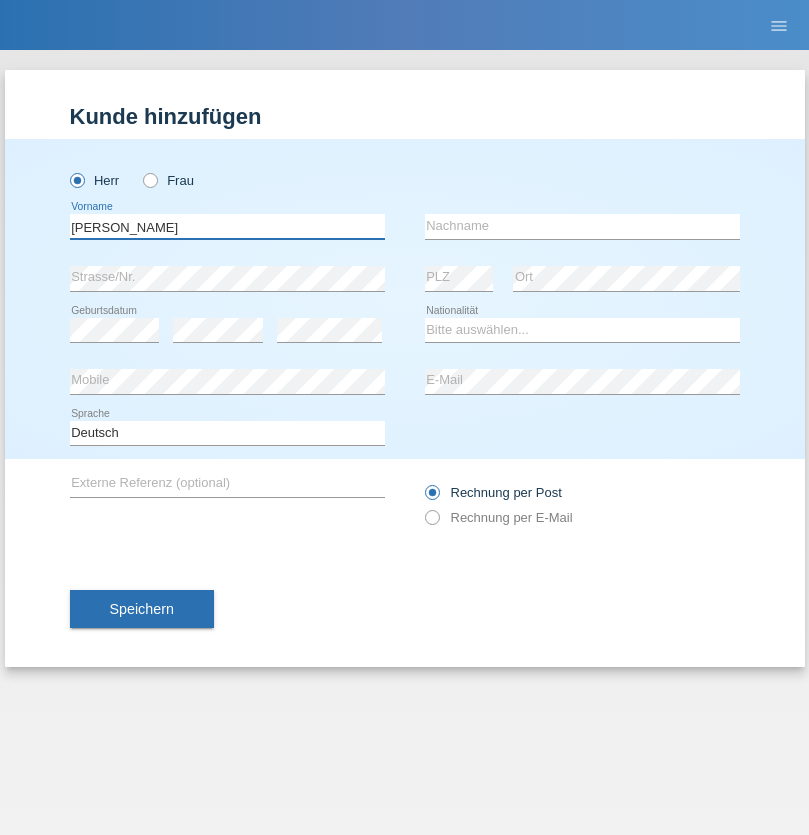 type on "[PERSON_NAME]" 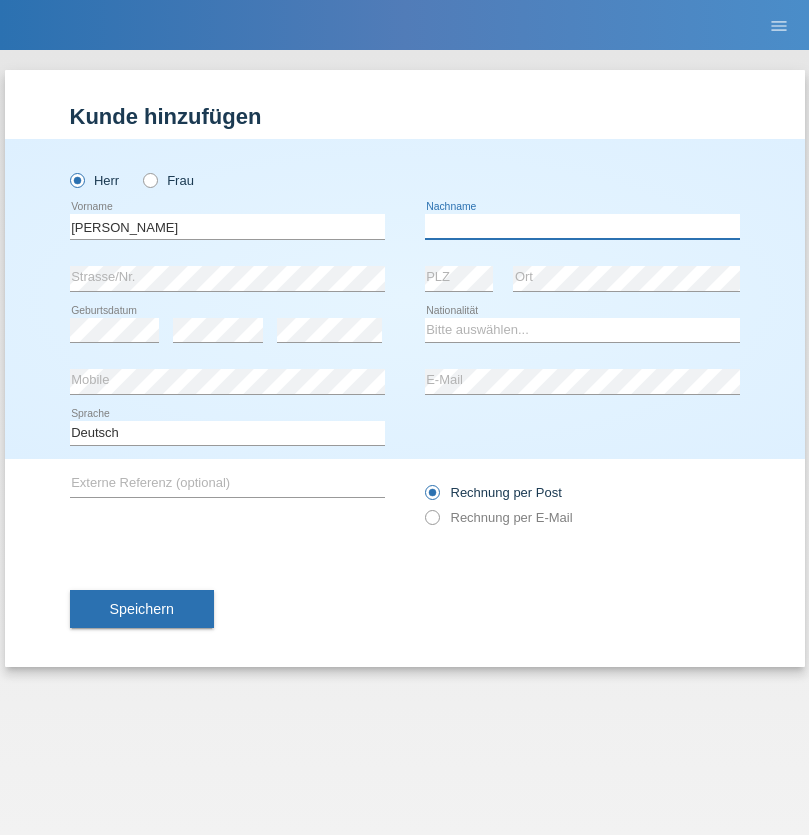 click at bounding box center [582, 226] 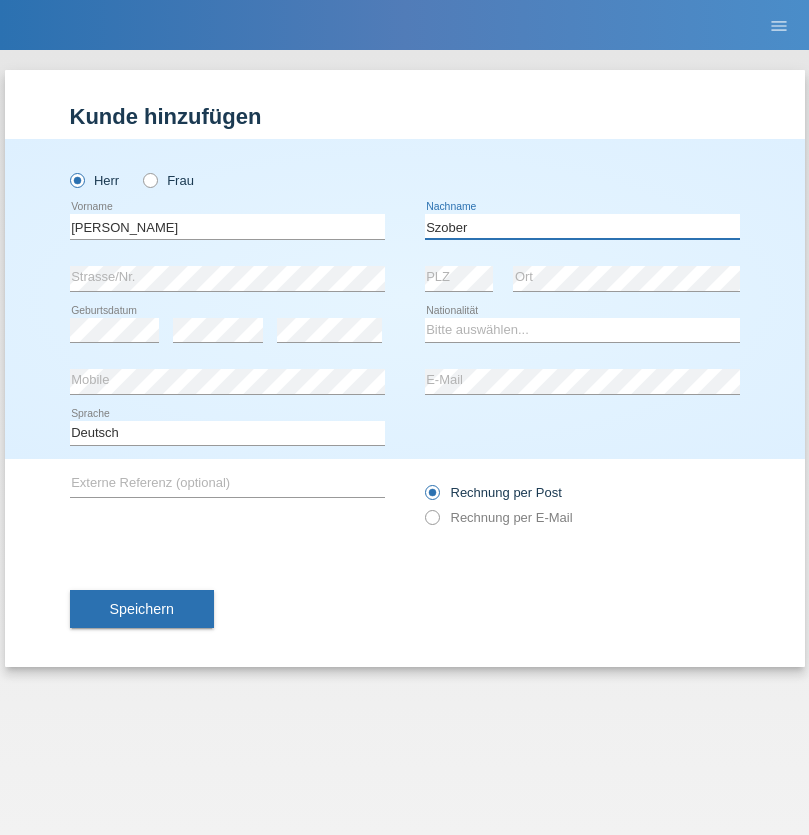 type on "Szober" 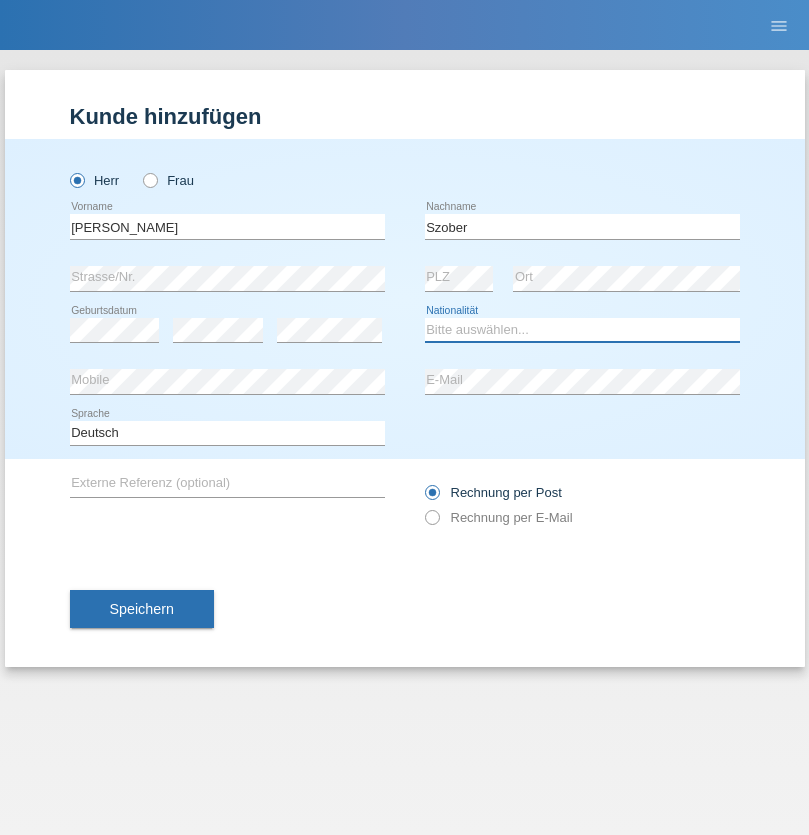 select on "PL" 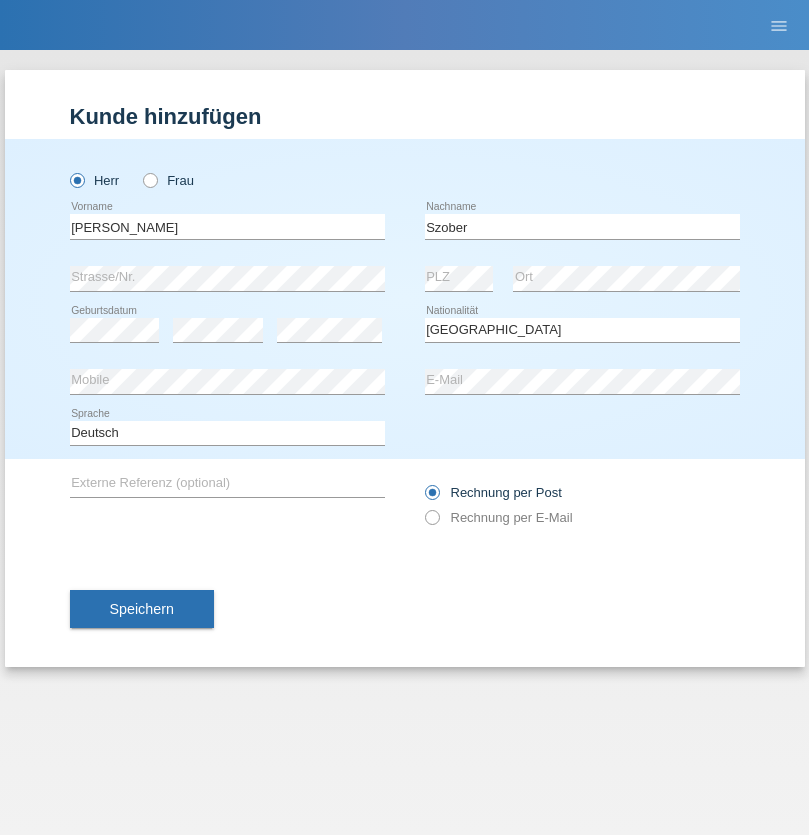 select on "C" 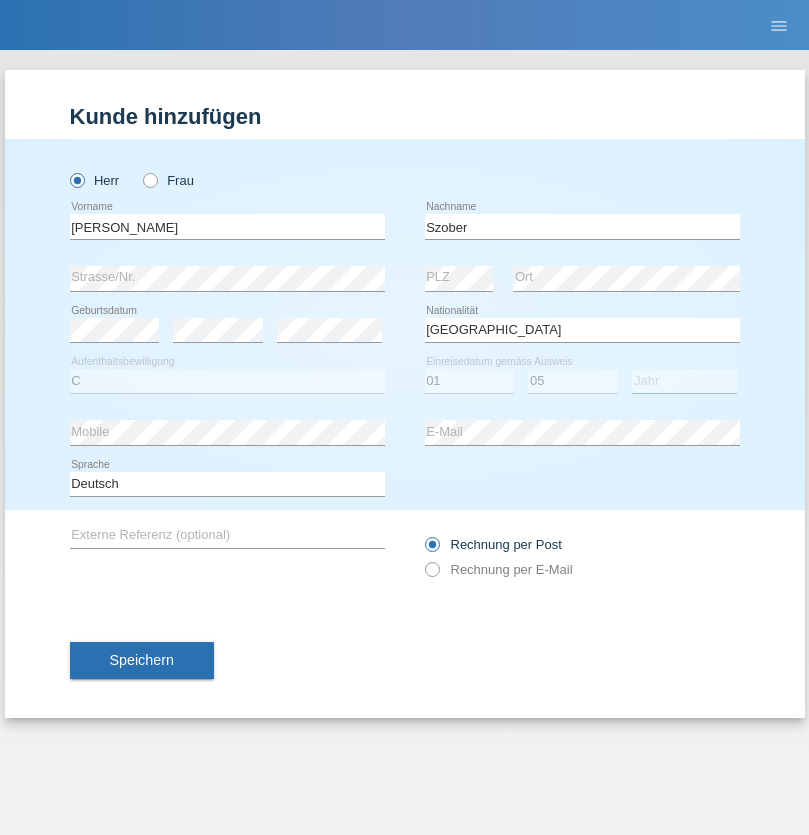select on "2021" 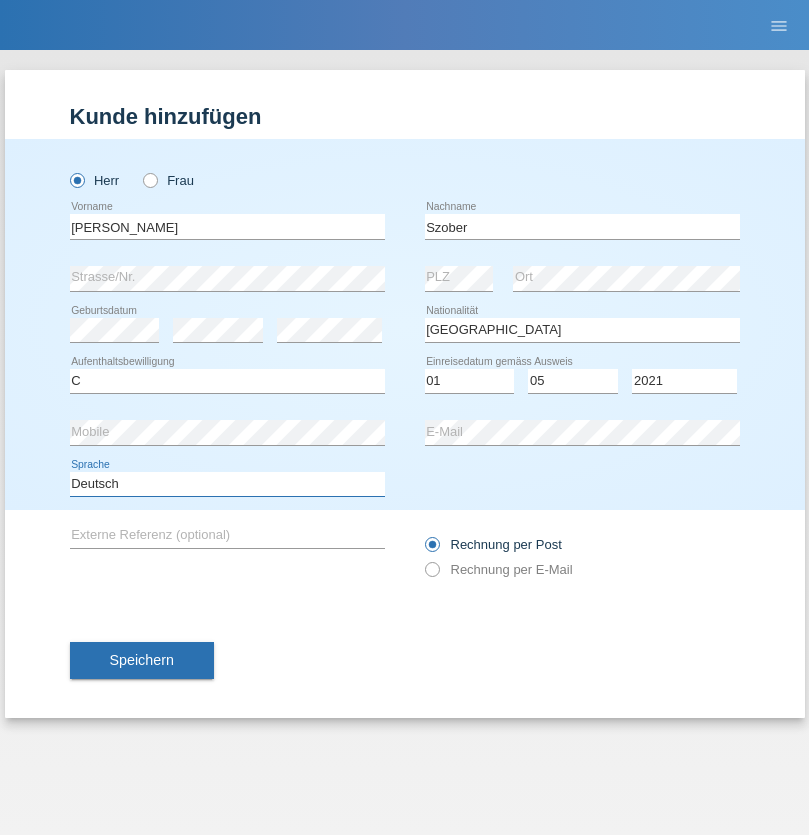 select on "en" 